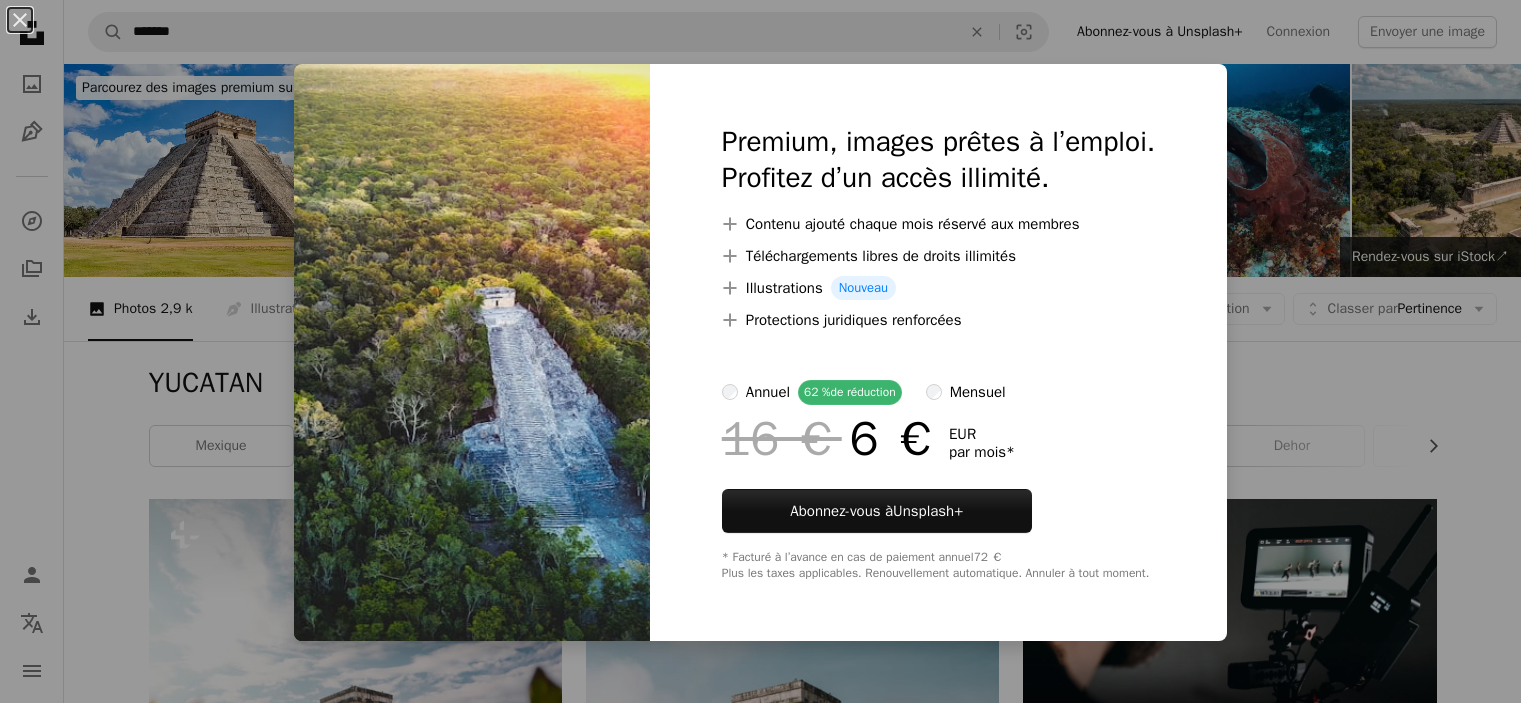 scroll, scrollTop: 1400, scrollLeft: 0, axis: vertical 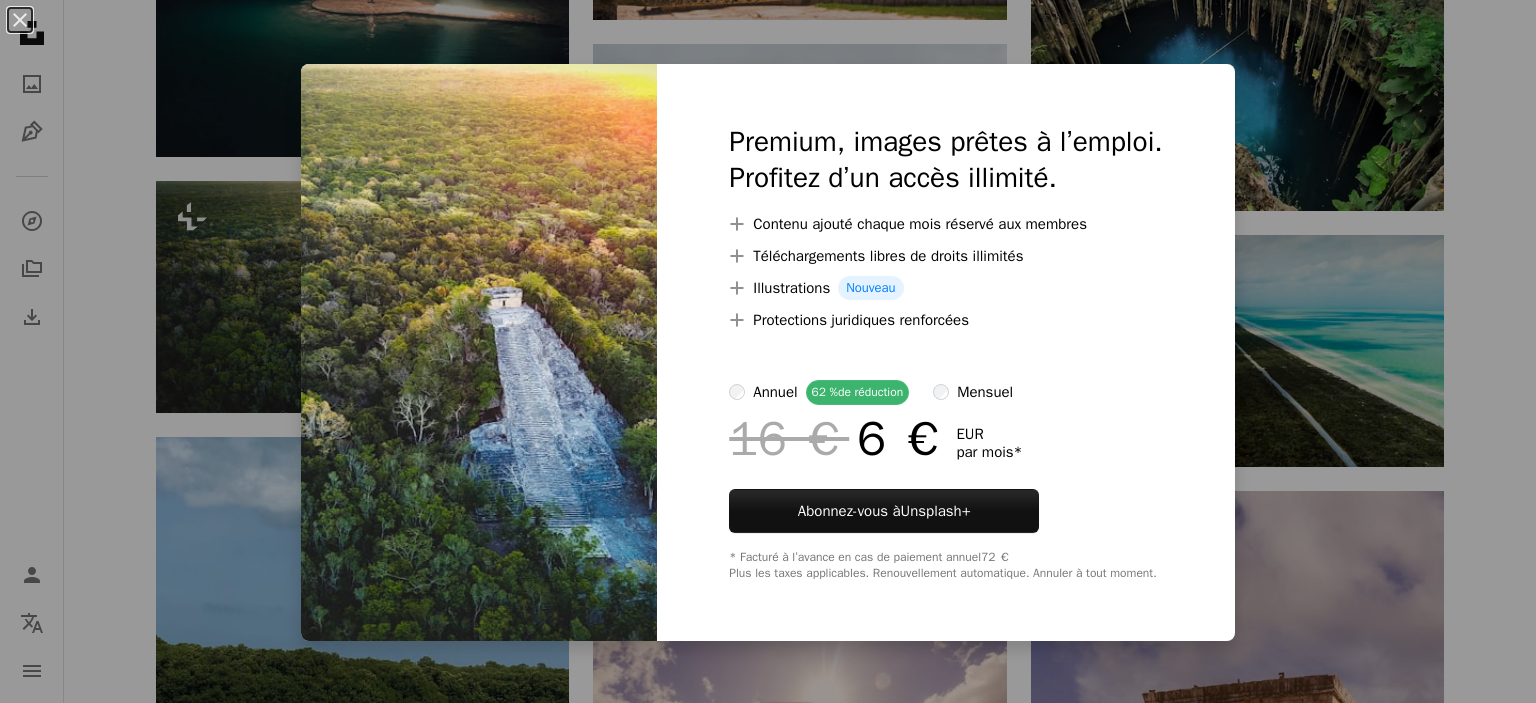 click on "An X shape Premium, images prêtes à l’emploi. Profitez d’un accès illimité. A plus sign Contenu ajouté chaque mois réservé aux membres A plus sign Téléchargements libres de droits illimités A plus sign Illustrations  Nouveau A plus sign Protections juridiques renforcées annuel 62 %  de réduction mensuel 16 €   6 € EUR par mois * Abonnez-vous à  Unsplash+ * Facturé à l’avance en cas de paiement annuel  72 € Plus les taxes applicables. Renouvellement automatique. Annuler à tout moment." at bounding box center [768, 351] 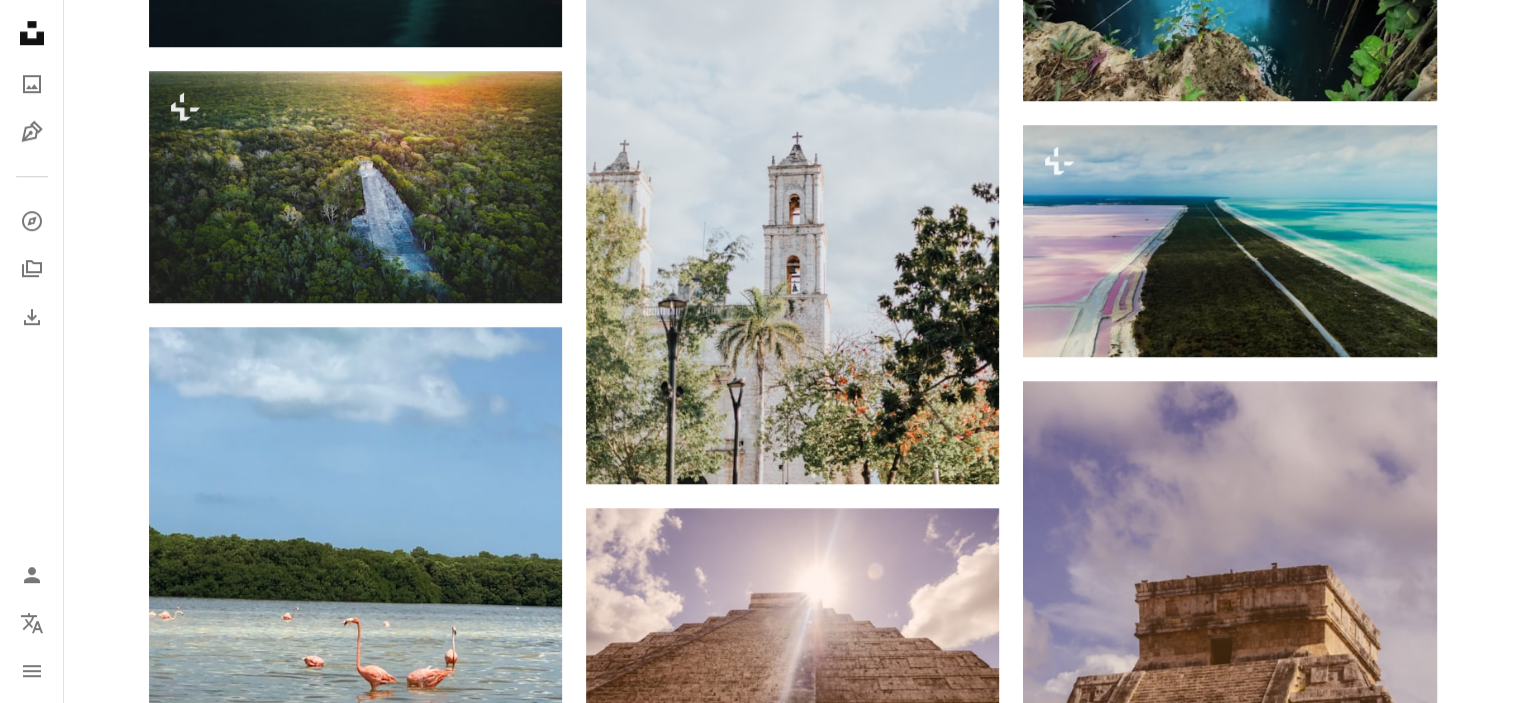 scroll, scrollTop: 1500, scrollLeft: 0, axis: vertical 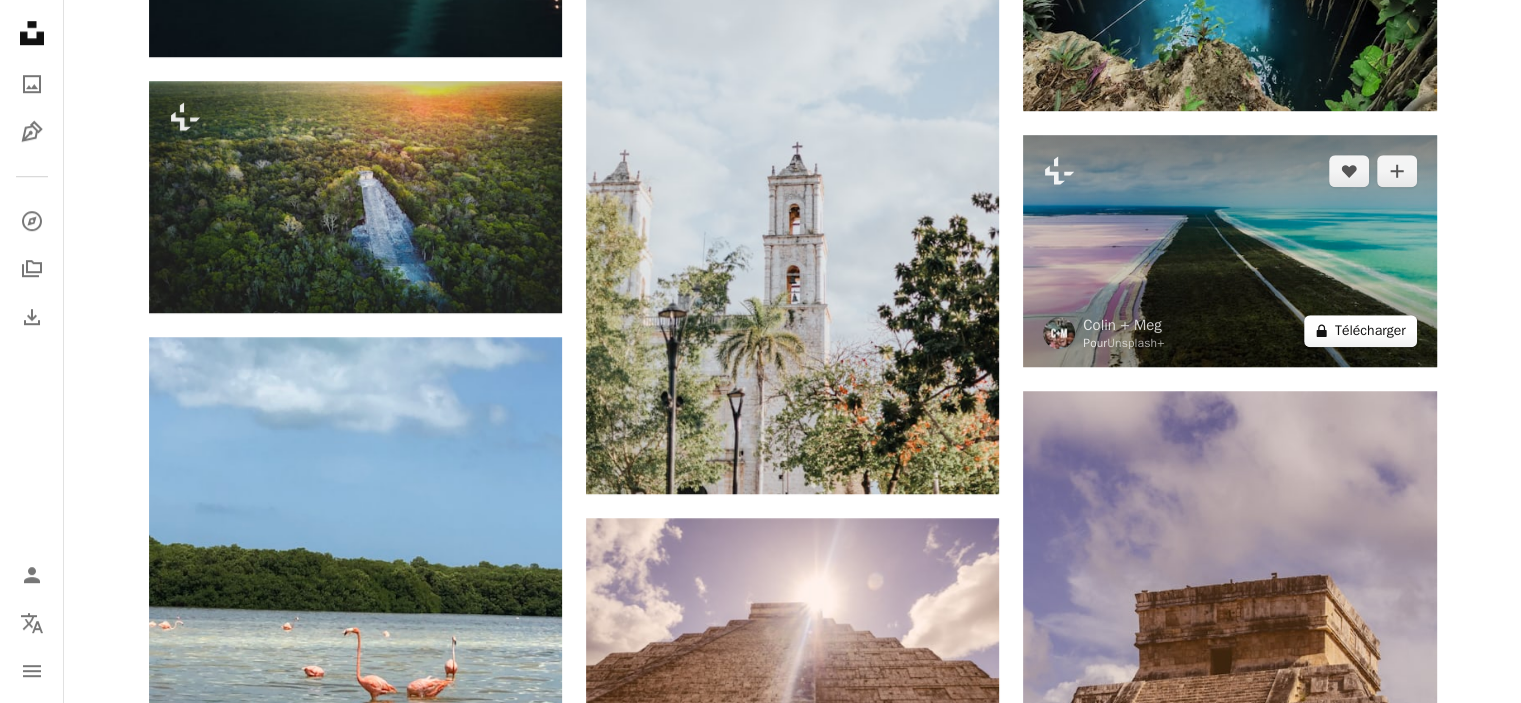 click on "A lock Télécharger" at bounding box center [1360, 331] 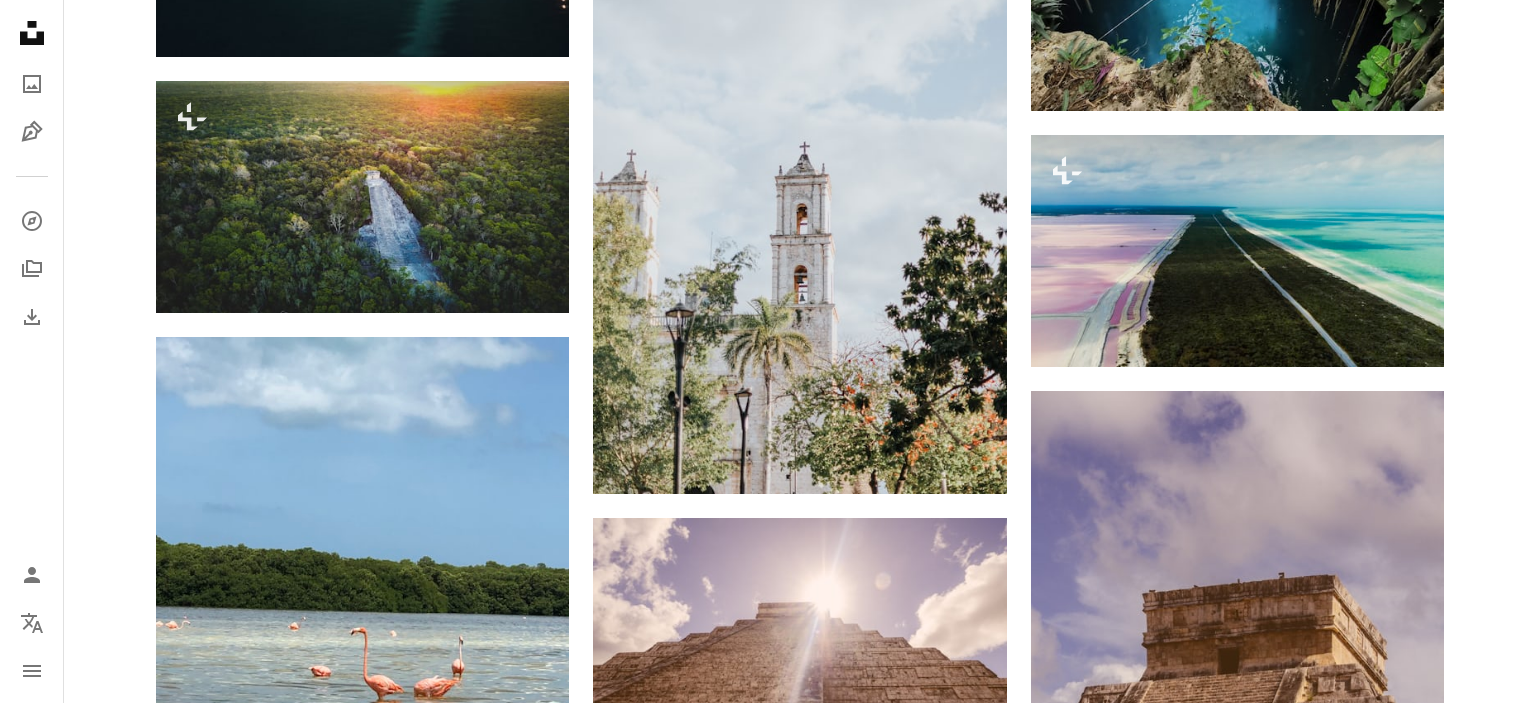 click on "Unsplash logo Accueil Unsplash A photo Pen Tool A compass A stack of folders Download Person Localization icon navigation menu A magnifying glass ******* An X shape Visual search Abonnez-vous à Unsplash+ Connexion Envoyer une image Parcourez des images premium sur iStock | - 20 % sur tout iStock ↗ Parcourez des images premium sur iStock - 20 % sur tout iStock ↗ En voir plus ↗ Rendez-vous sur iStock ↗ A photo Photos 2,9 k Pen Tool Illustrations 27 A stack of folders Collections 1,1 k A group of people Utilisateurs 60 A copyright icon © Licence Arrow down Aspect ratio Orientation Arrow down Unfold Classer par Pertinence Arrow down Filters Filtres YUCATAN Chevron right Mexique architecture bâtiment gri pyramide planter vieux dehor ville voyager ruine nature Plus sign for Unsplash+ A heart A plus sign Getty Images Pour Unsplash+ A lock Télécharger A heart A plus sign [FIRST] [LAST] Disponible à l’embauche A checkmark inside of a circle Arrow pointing down A heart A plus sign" at bounding box center [768, 1006] 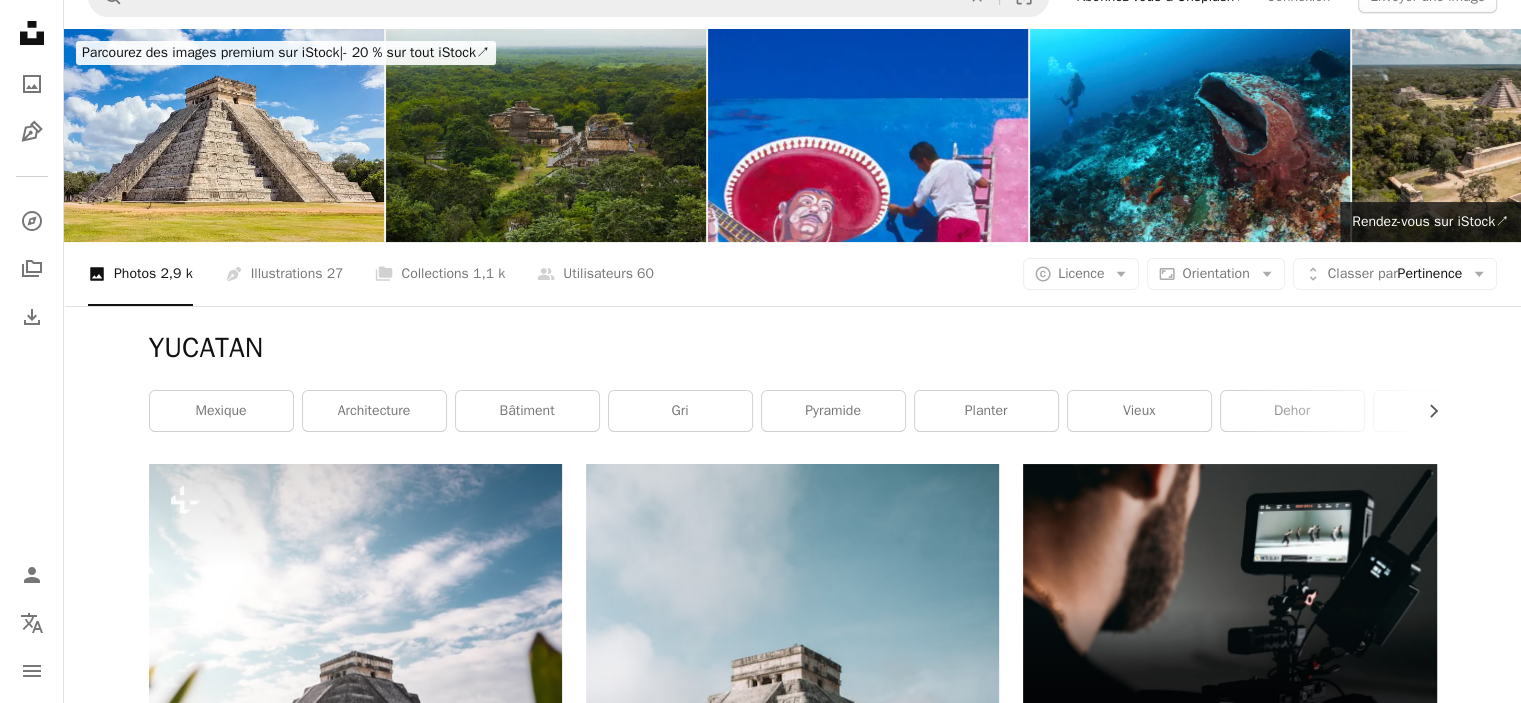 scroll, scrollTop: 0, scrollLeft: 0, axis: both 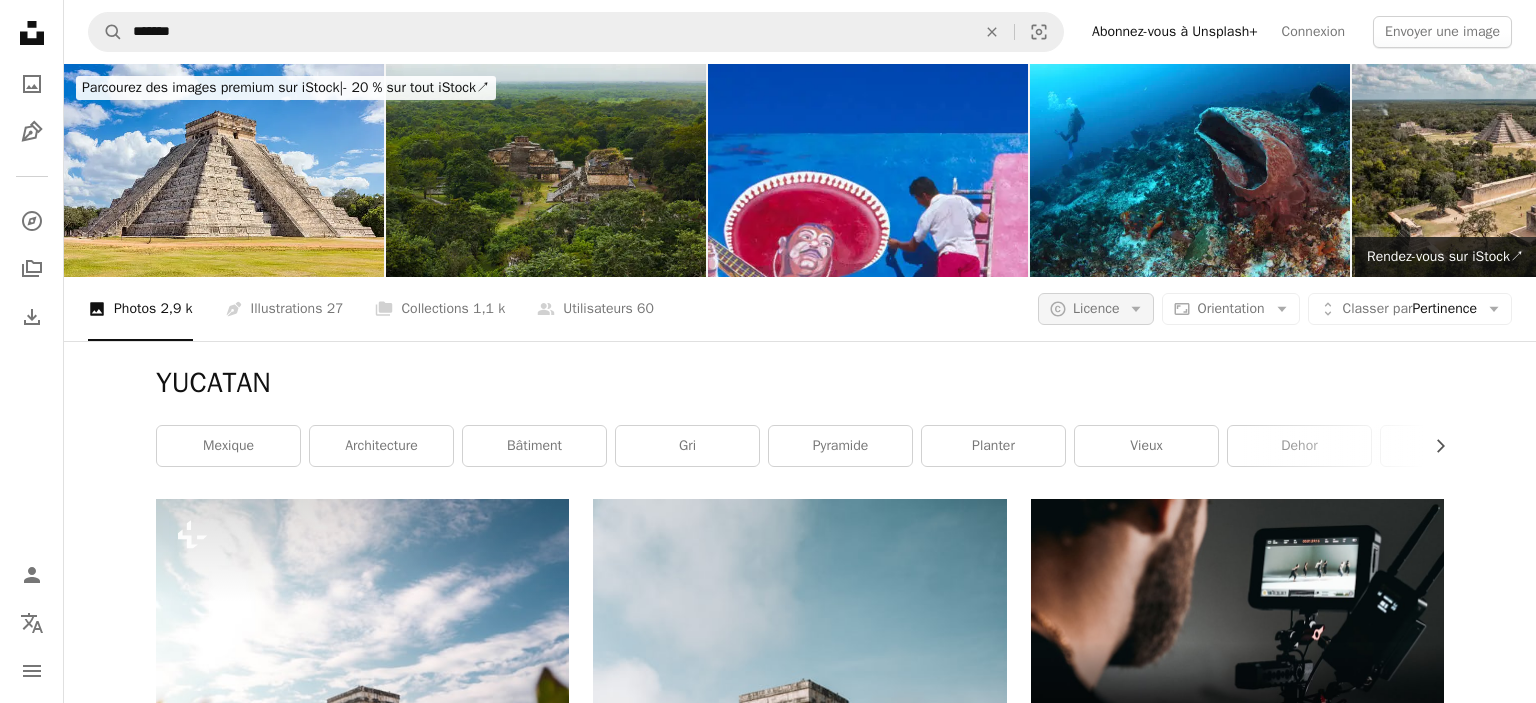 click on "Arrow down" 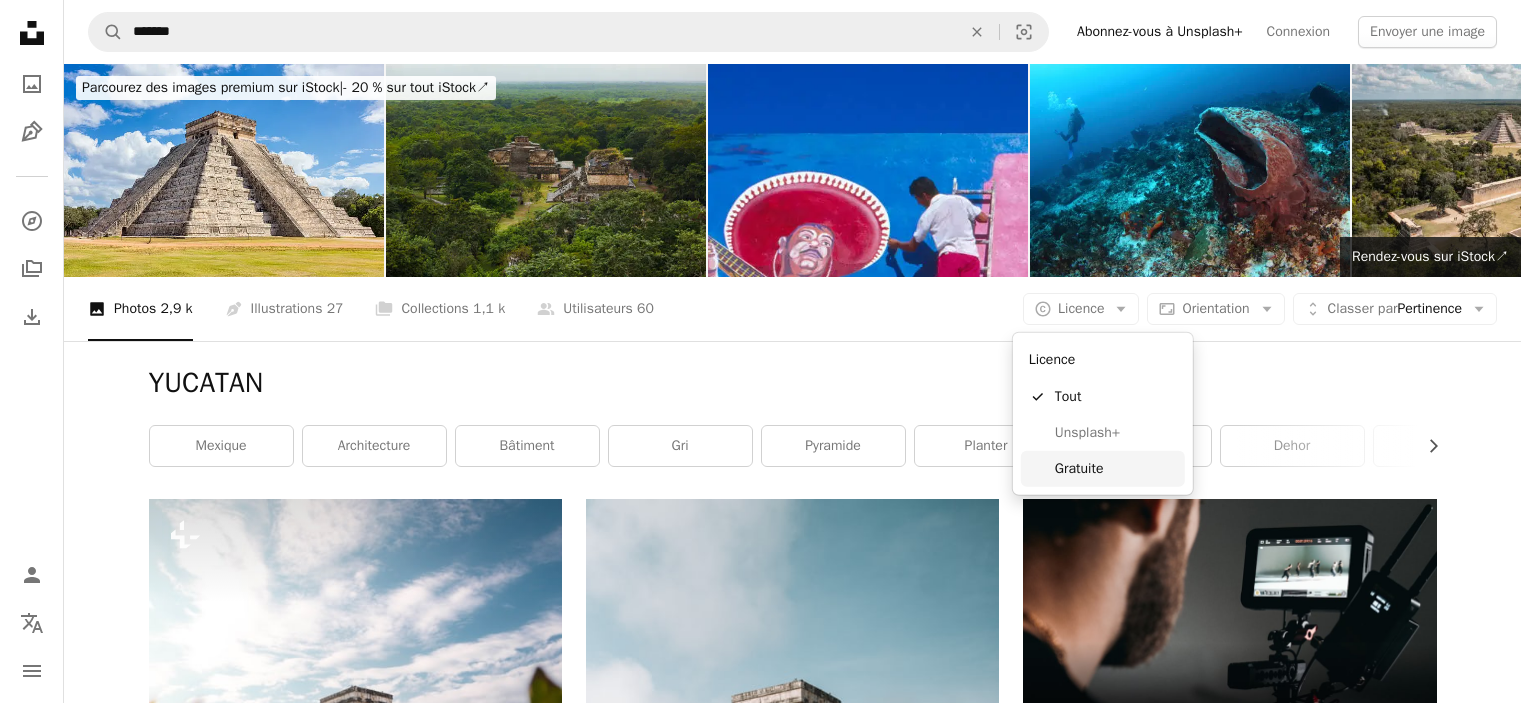 click on "Gratuite" at bounding box center (1116, 469) 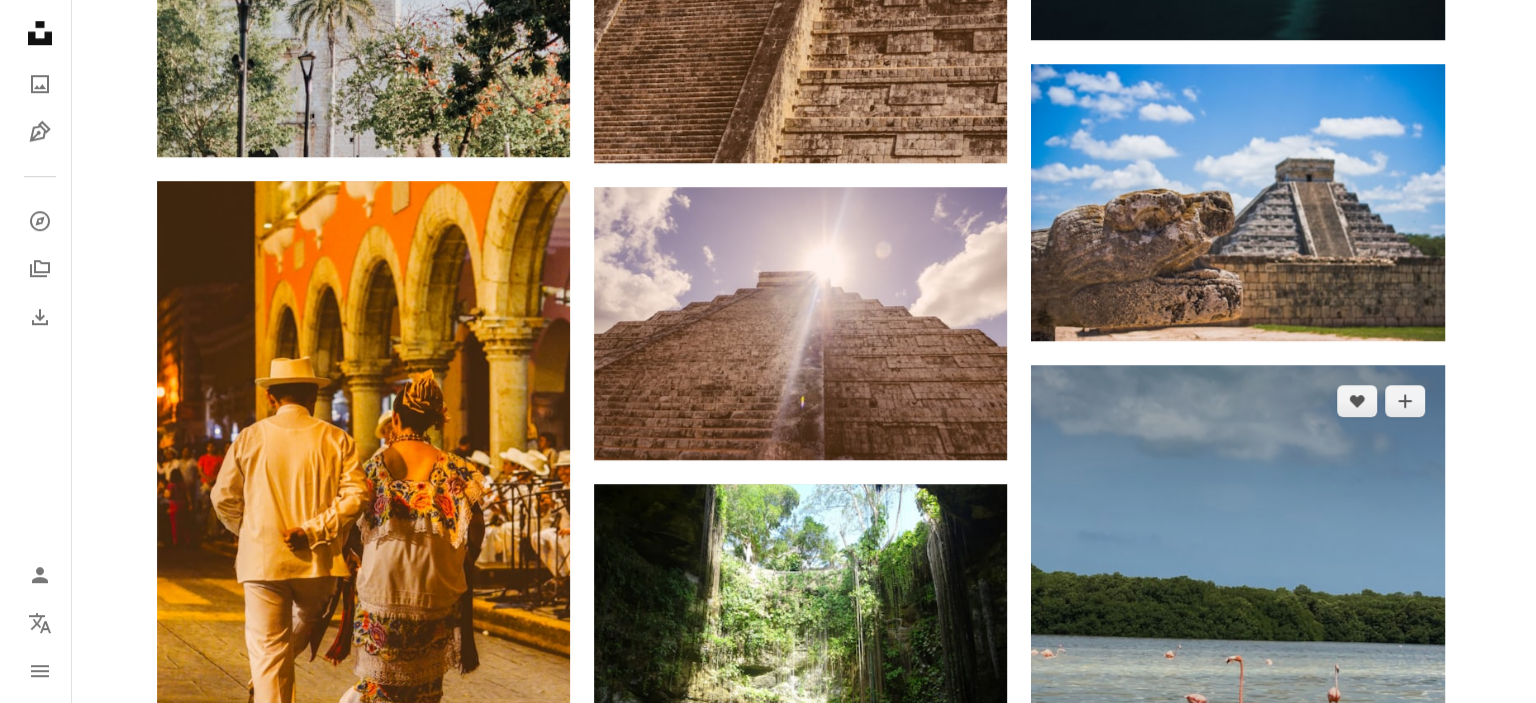 scroll, scrollTop: 1600, scrollLeft: 0, axis: vertical 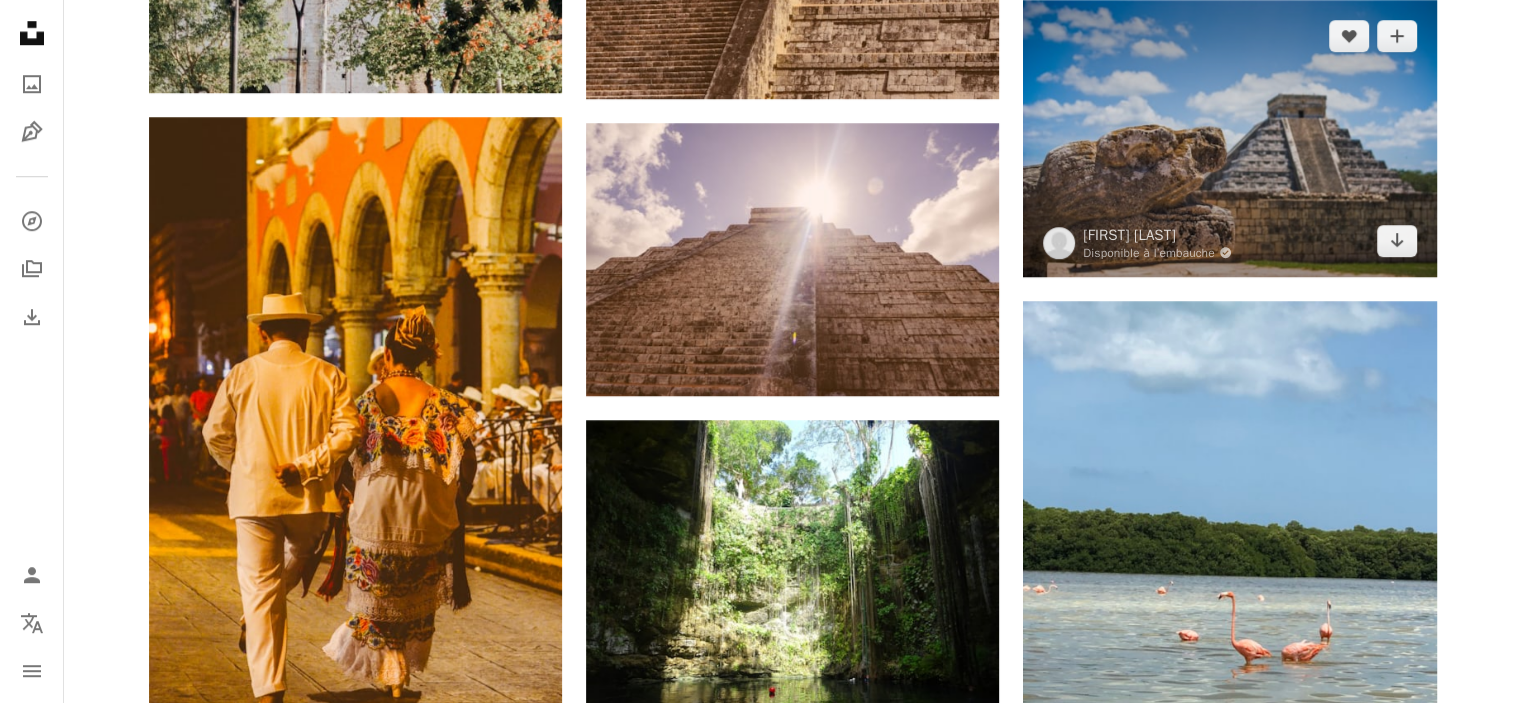 click at bounding box center (1229, 138) 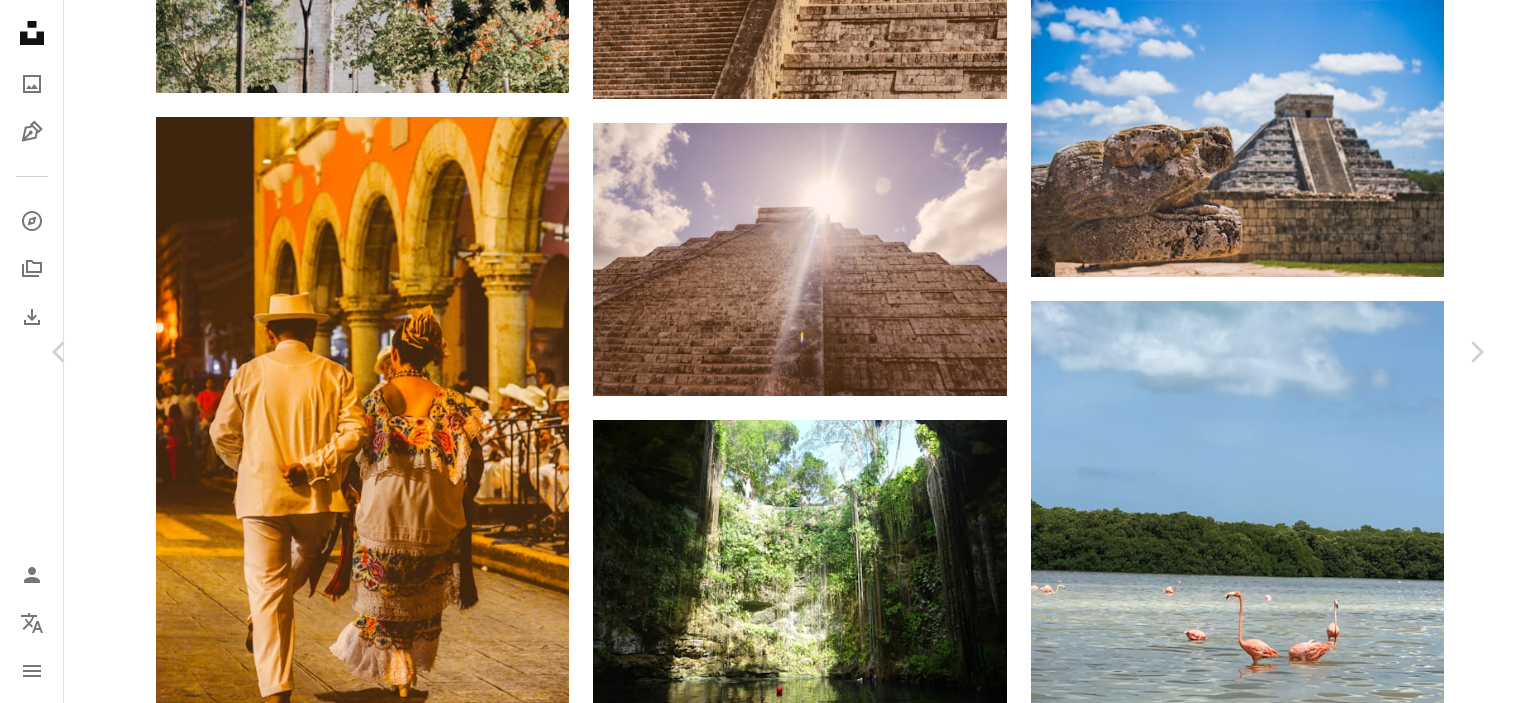 scroll, scrollTop: 0, scrollLeft: 0, axis: both 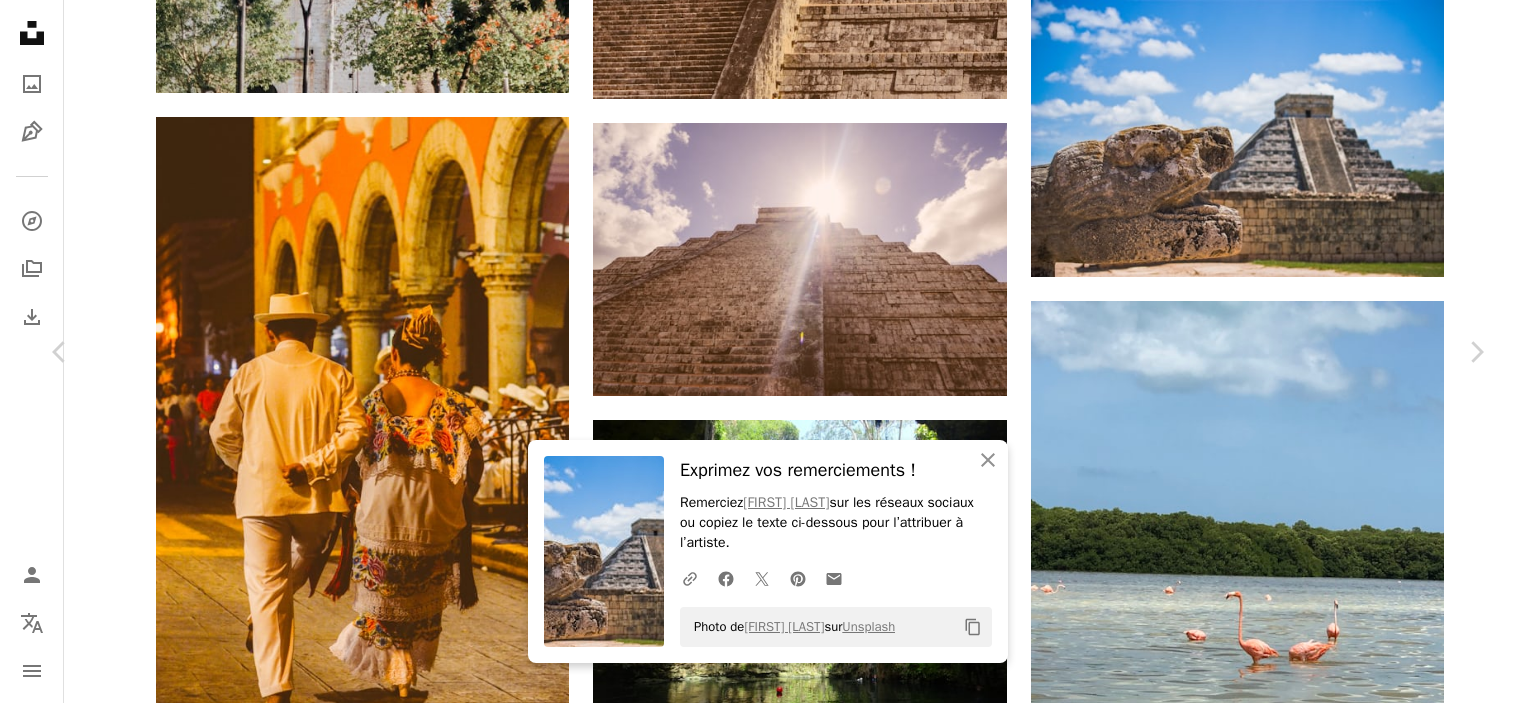 click on "Zoom in" at bounding box center (760, 3647) 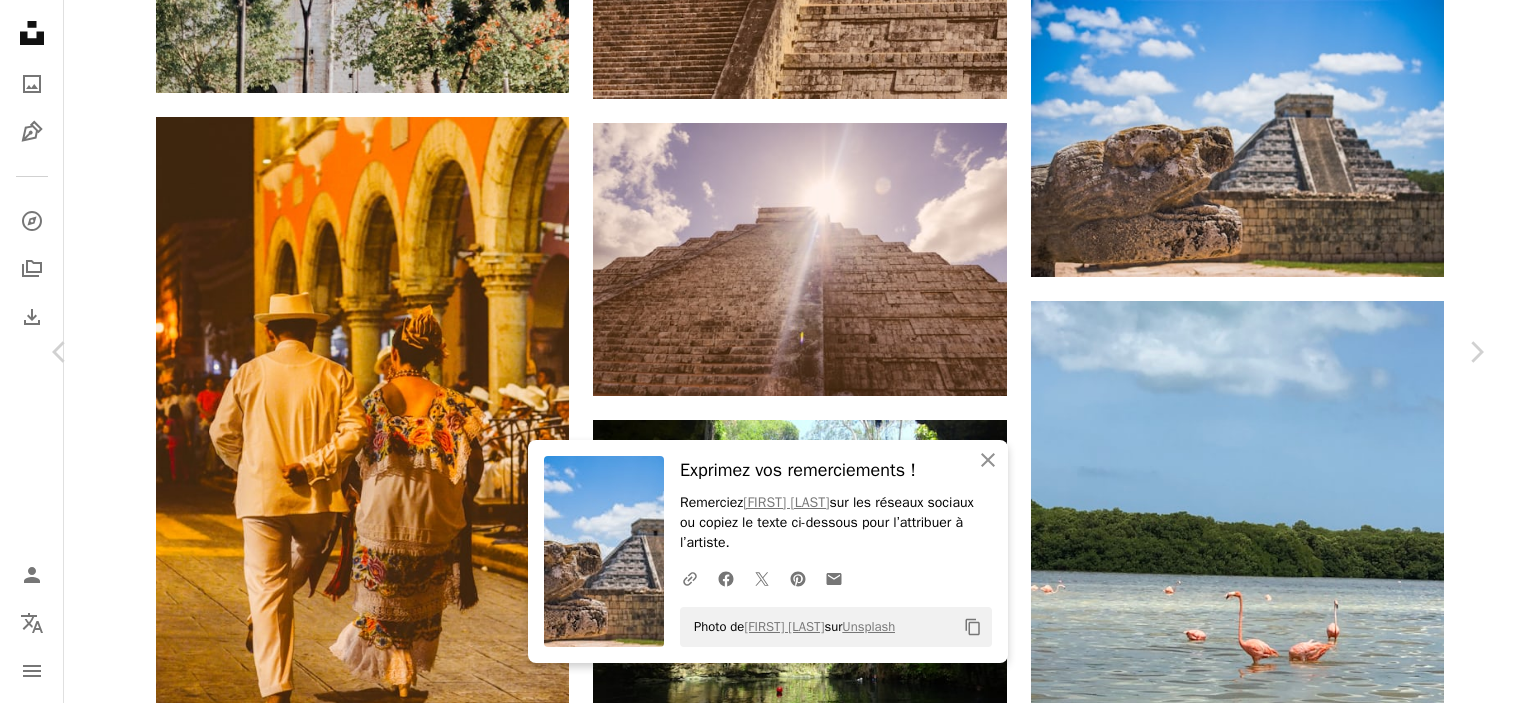 drag, startPoint x: 172, startPoint y: 377, endPoint x: 362, endPoint y: 377, distance: 190 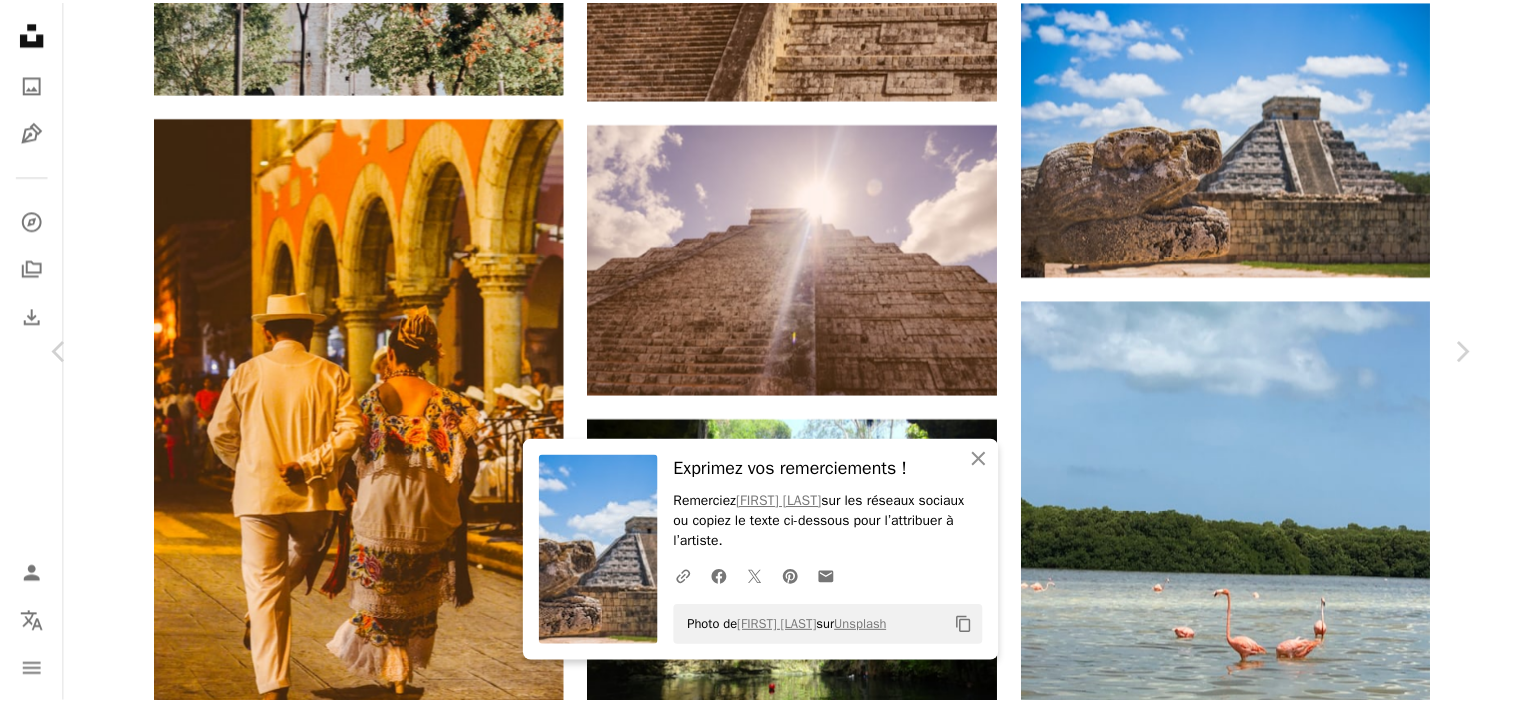 scroll, scrollTop: 0, scrollLeft: 0, axis: both 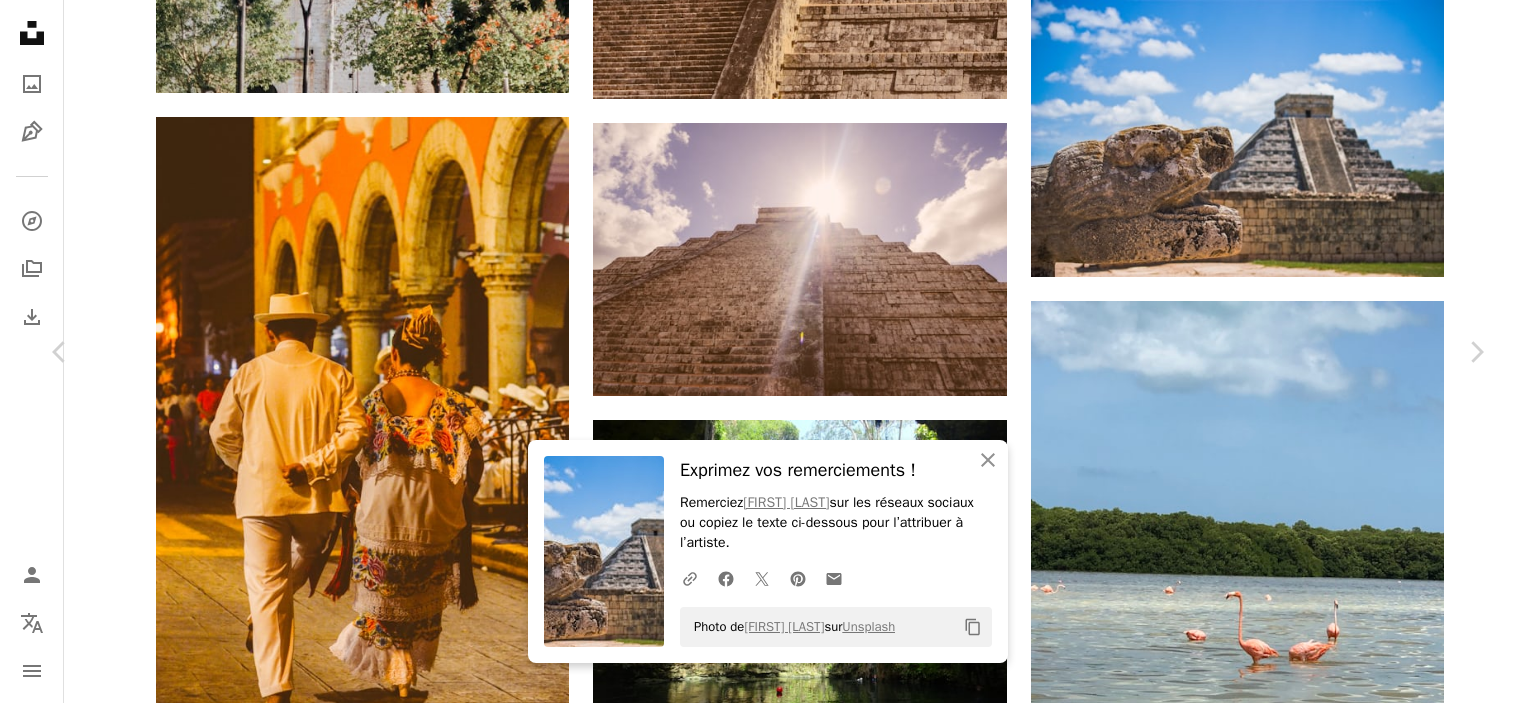 click on "An X shape" at bounding box center [20, 20] 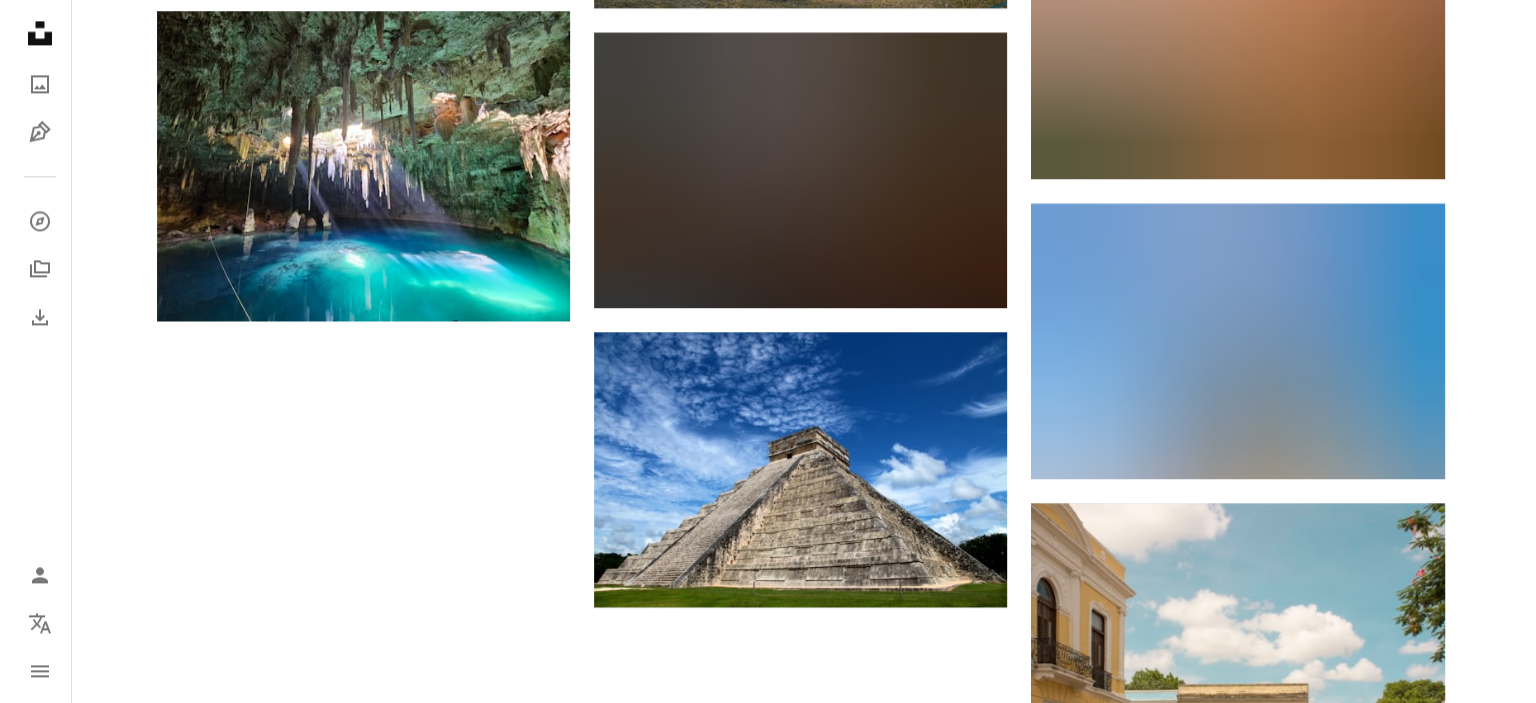 scroll, scrollTop: 2900, scrollLeft: 0, axis: vertical 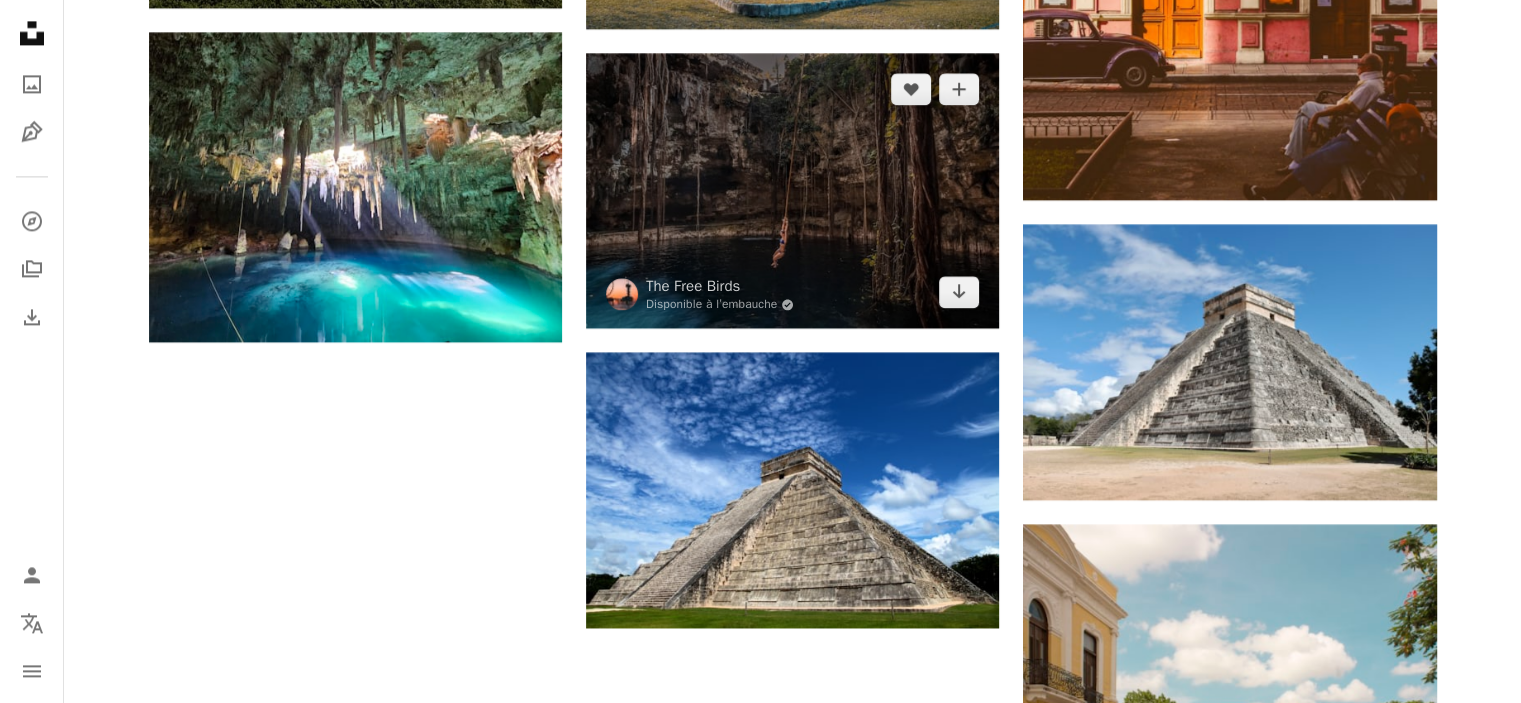 click at bounding box center (792, 190) 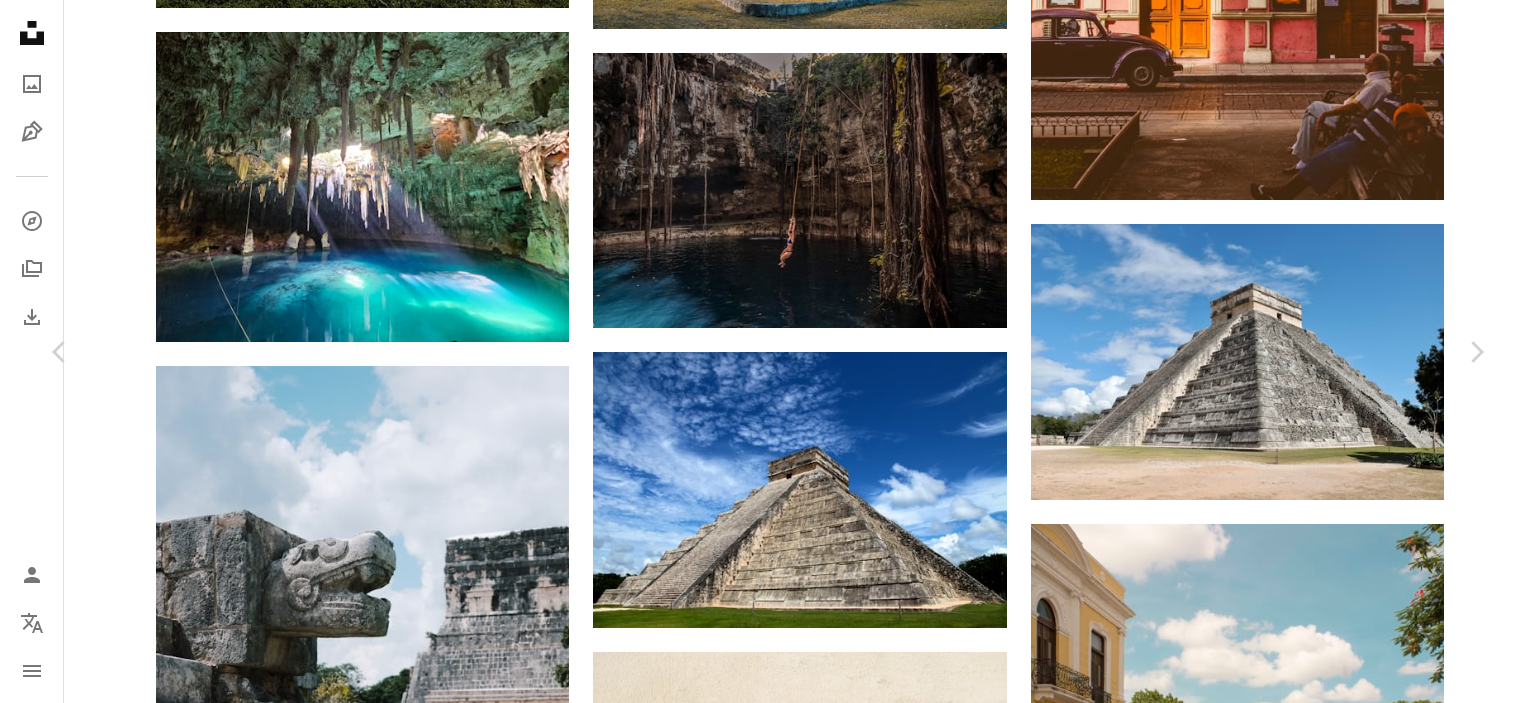 click on "Télécharger gratuitement" at bounding box center (1254, 5089) 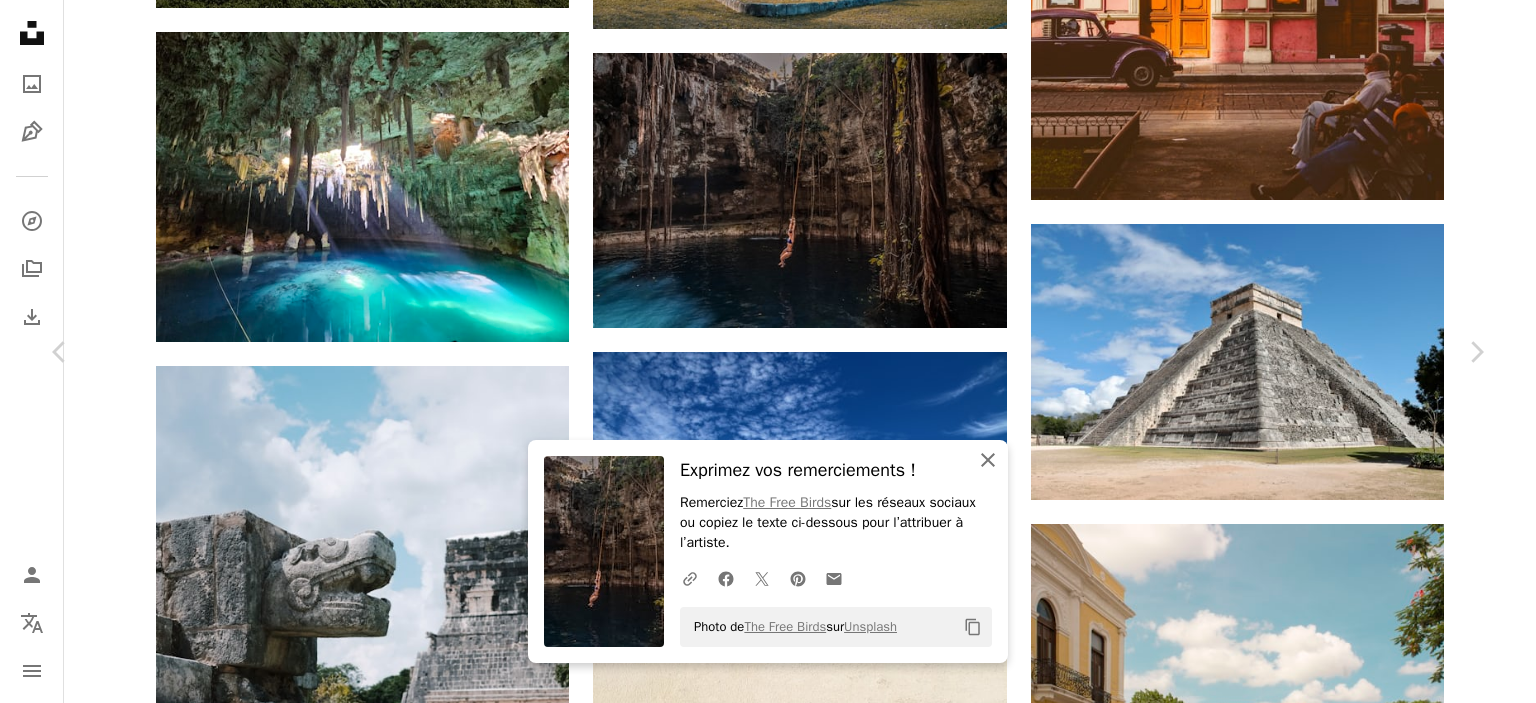 click on "An X shape" 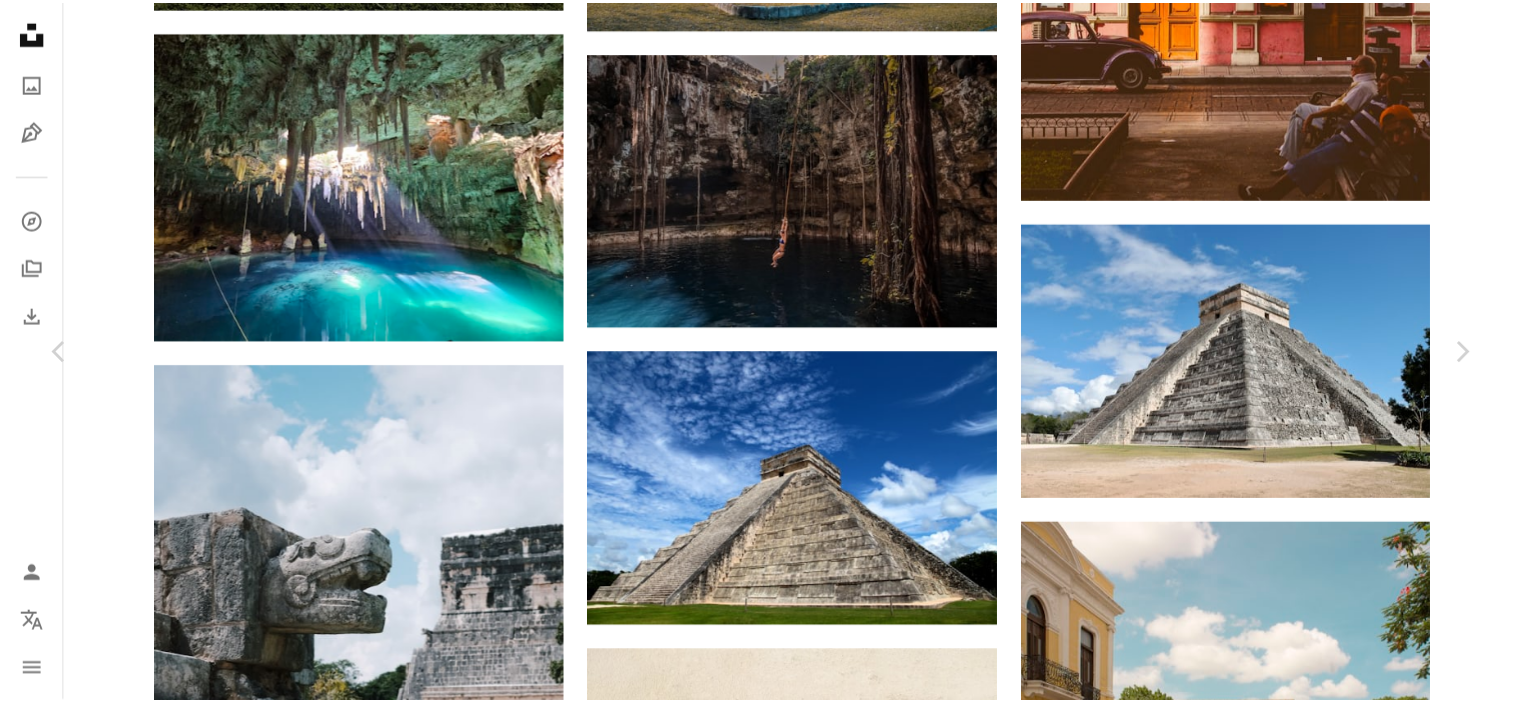 scroll, scrollTop: 0, scrollLeft: 0, axis: both 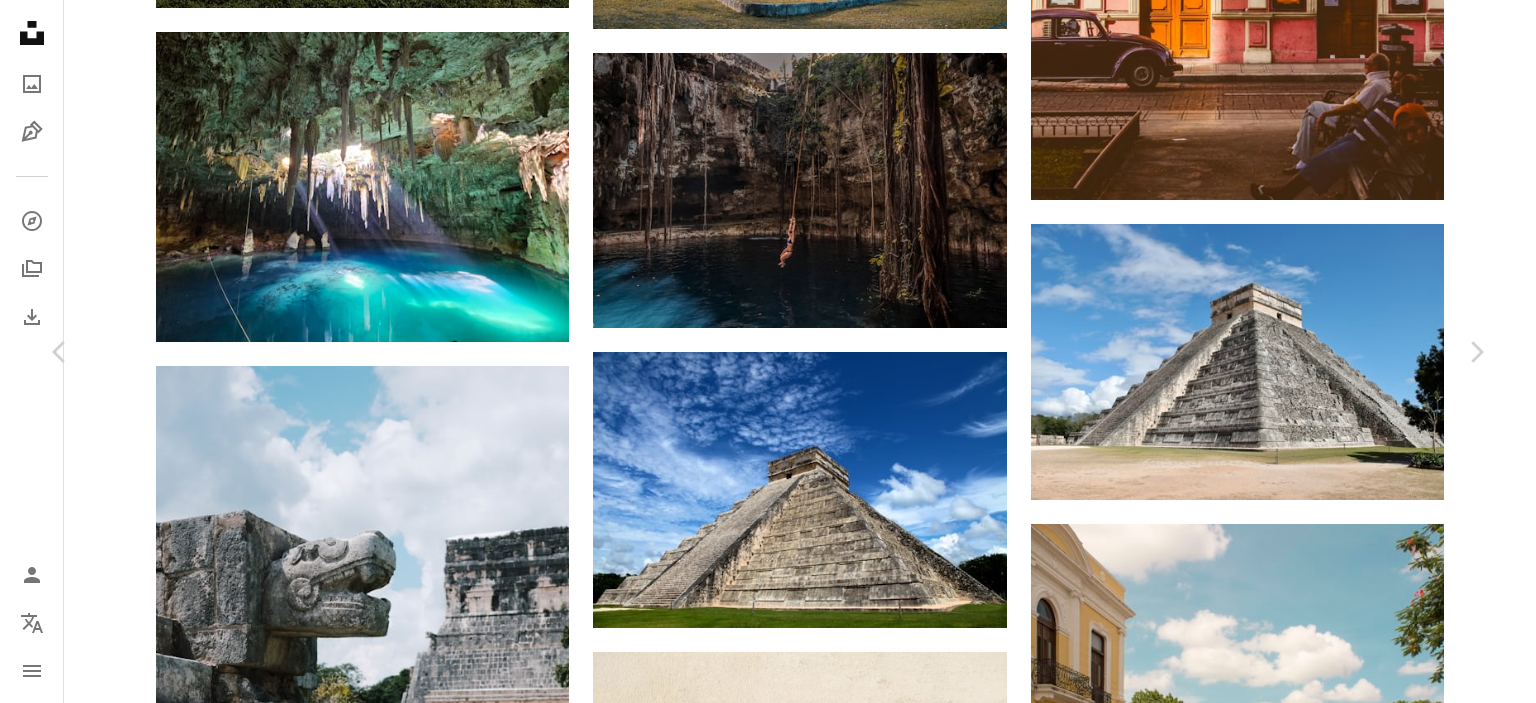 click on "An X shape" at bounding box center [20, 20] 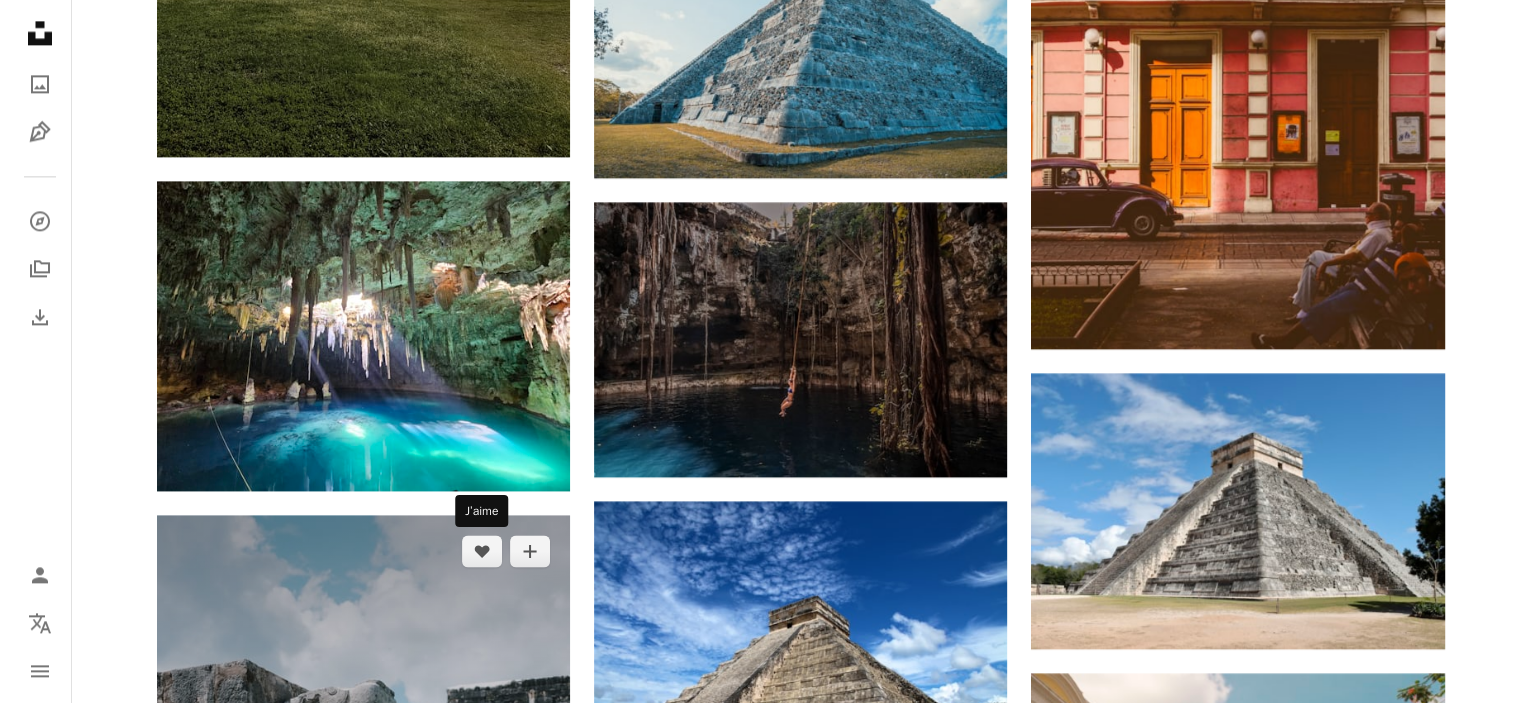 scroll, scrollTop: 2700, scrollLeft: 0, axis: vertical 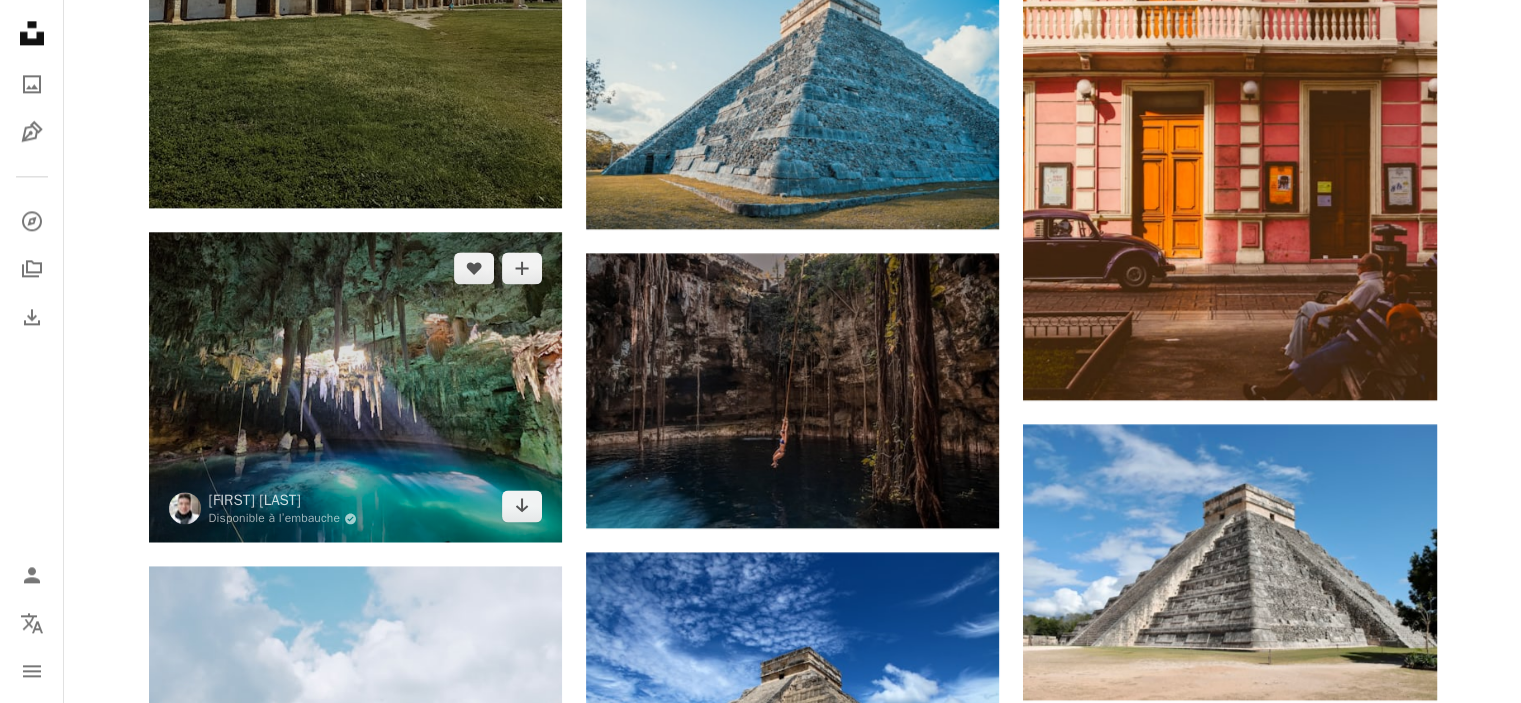 click at bounding box center [355, 387] 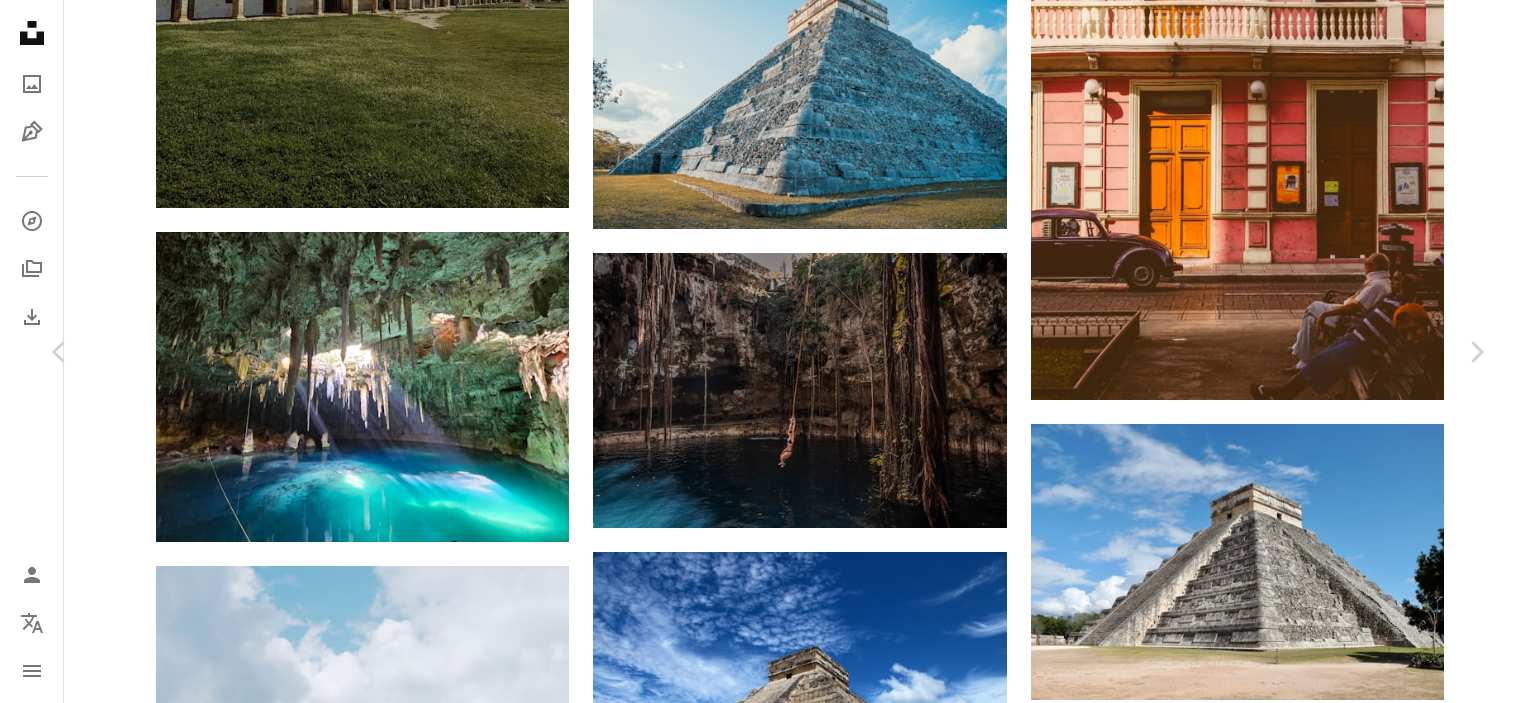 click on "Télécharger gratuitement" at bounding box center [1254, 5289] 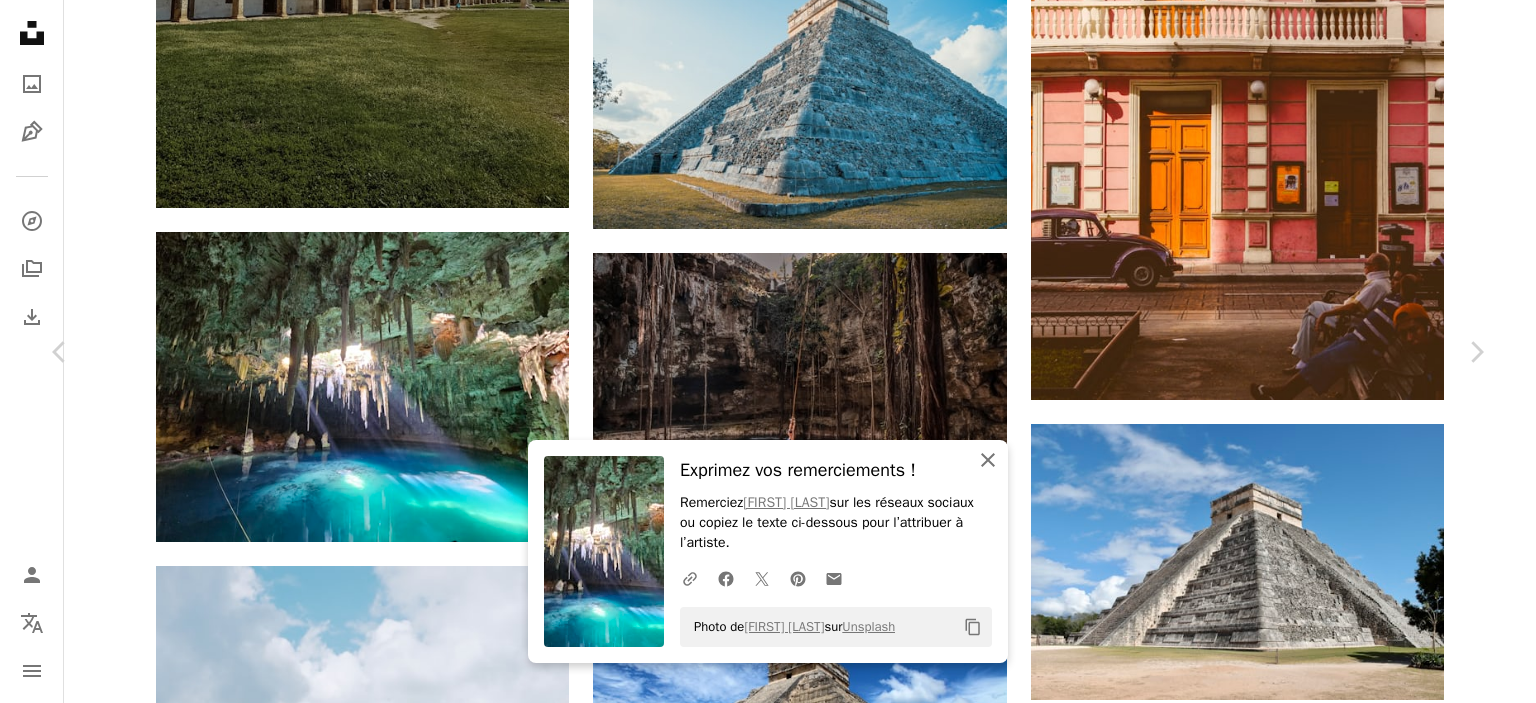 click 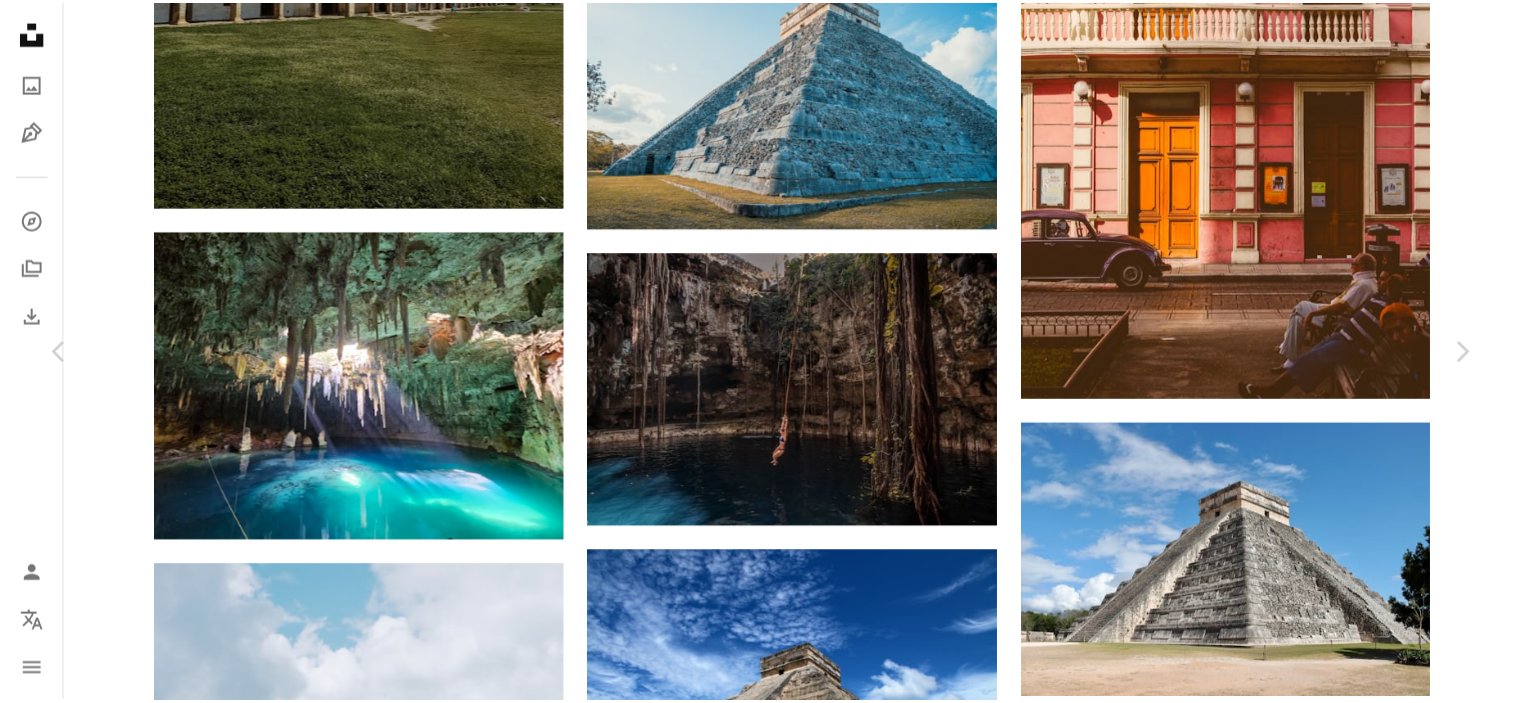 scroll, scrollTop: 500, scrollLeft: 0, axis: vertical 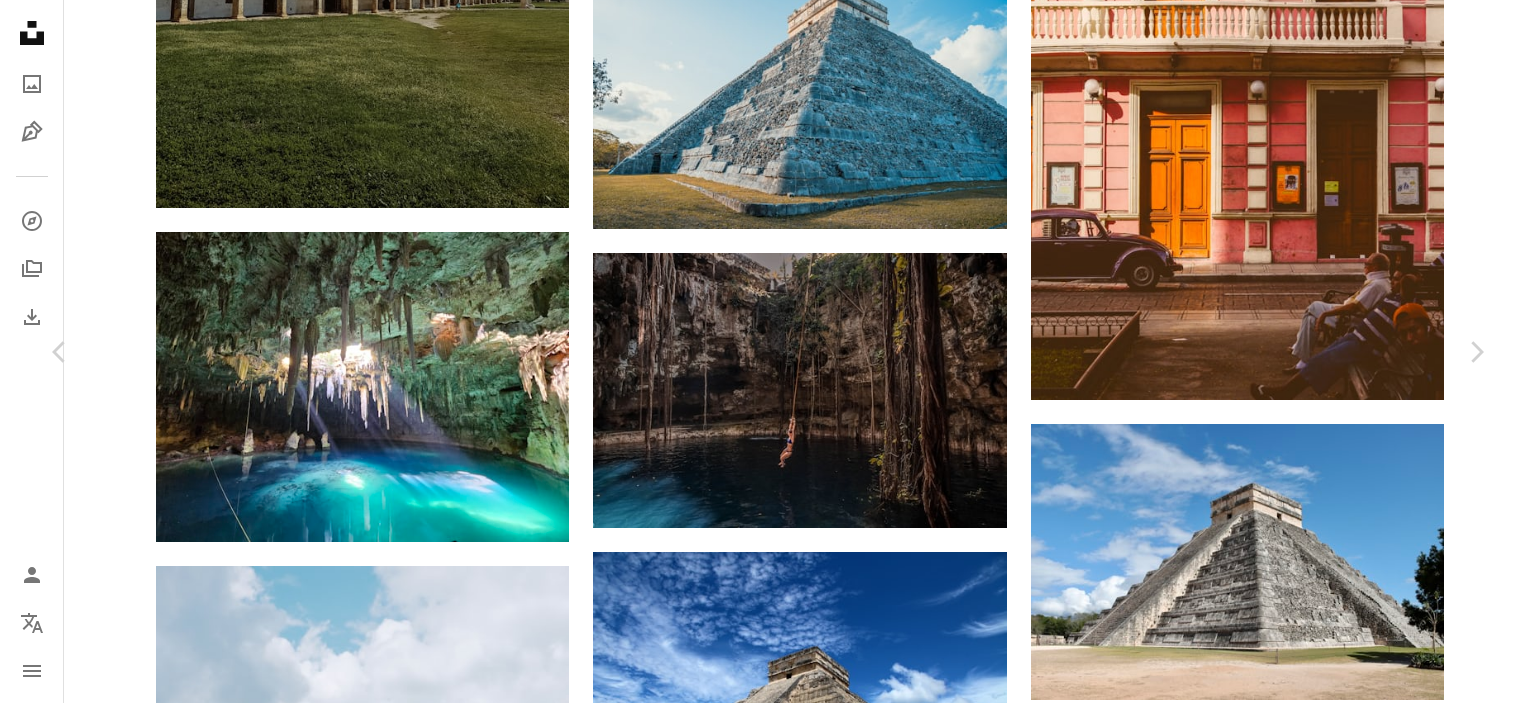 drag, startPoint x: 168, startPoint y: 276, endPoint x: 488, endPoint y: 284, distance: 320.09998 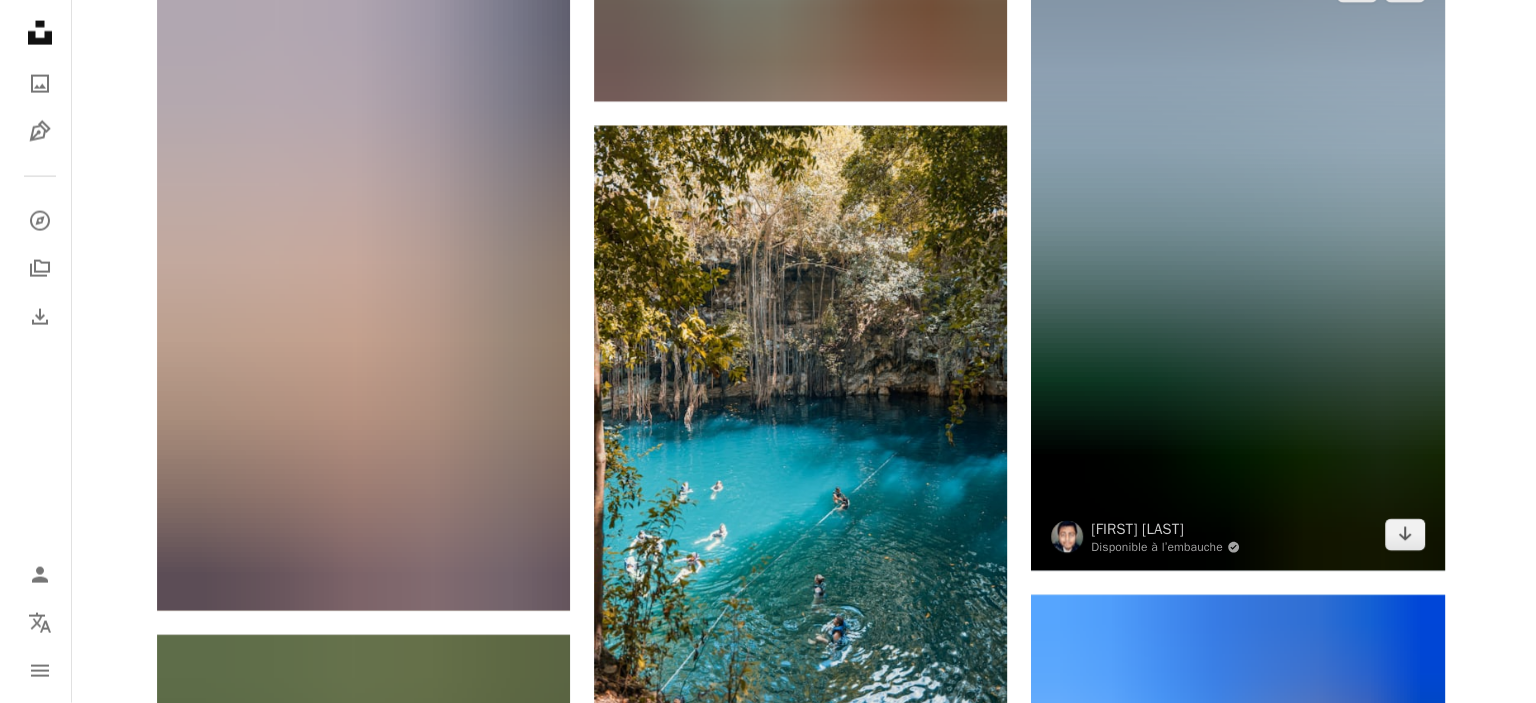 scroll, scrollTop: 5100, scrollLeft: 0, axis: vertical 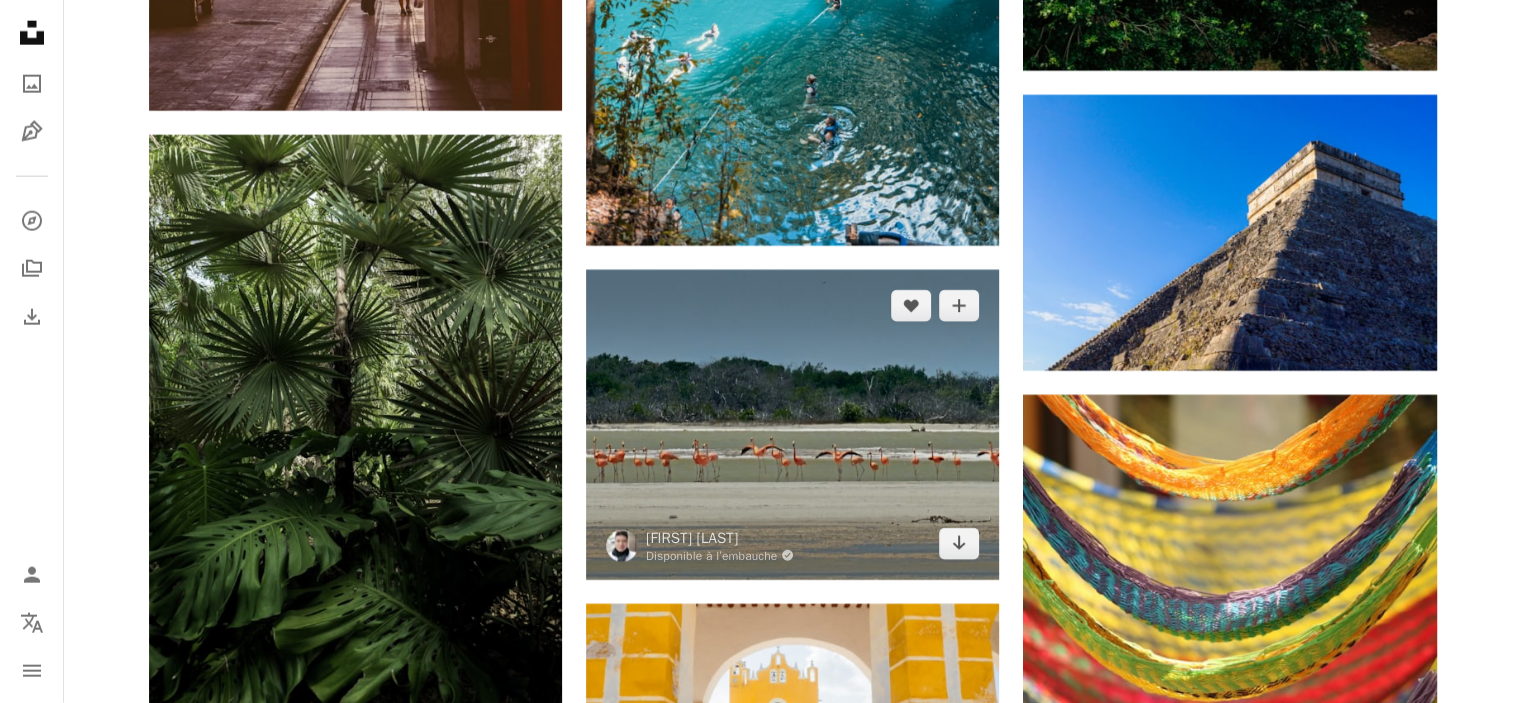 click at bounding box center (792, 425) 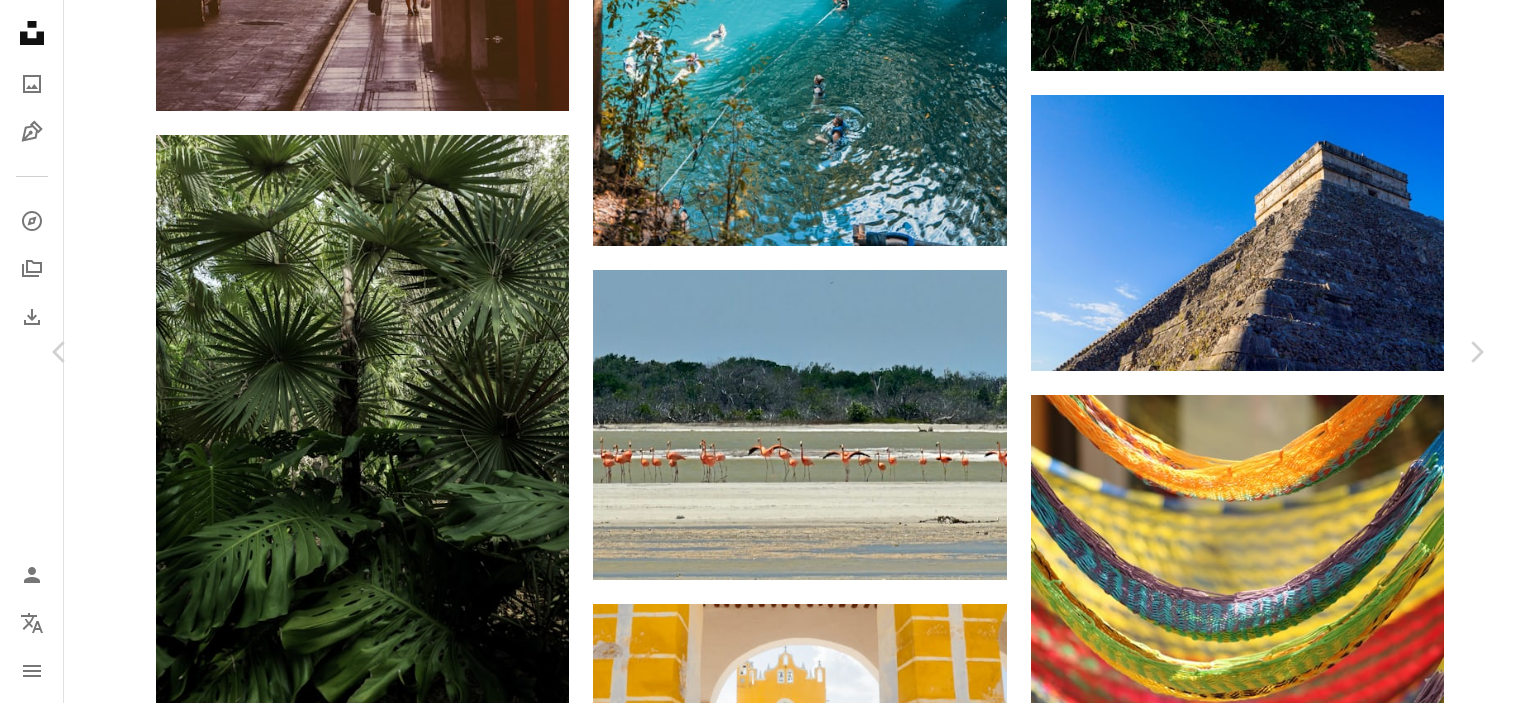 click on "Télécharger gratuitement" at bounding box center [1254, 6363] 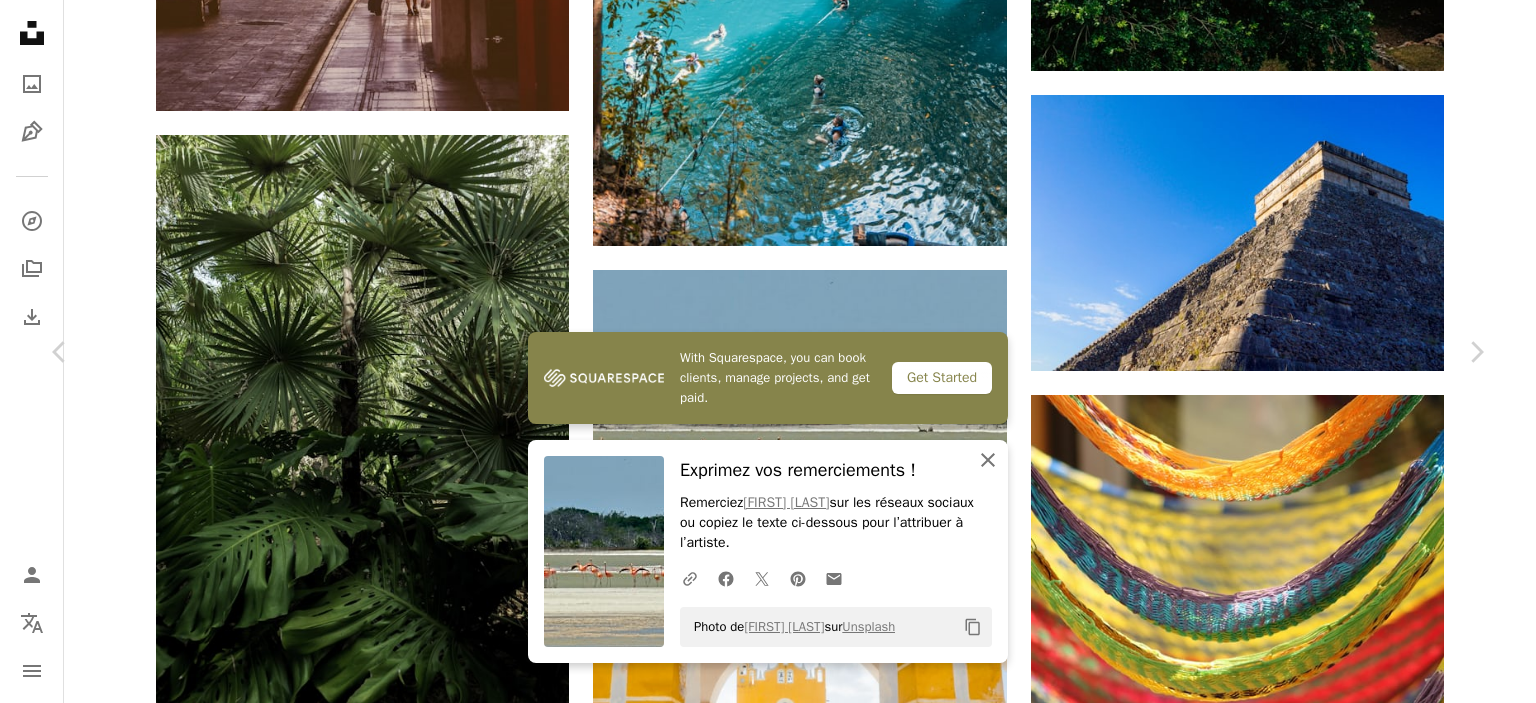 click on "An X shape" 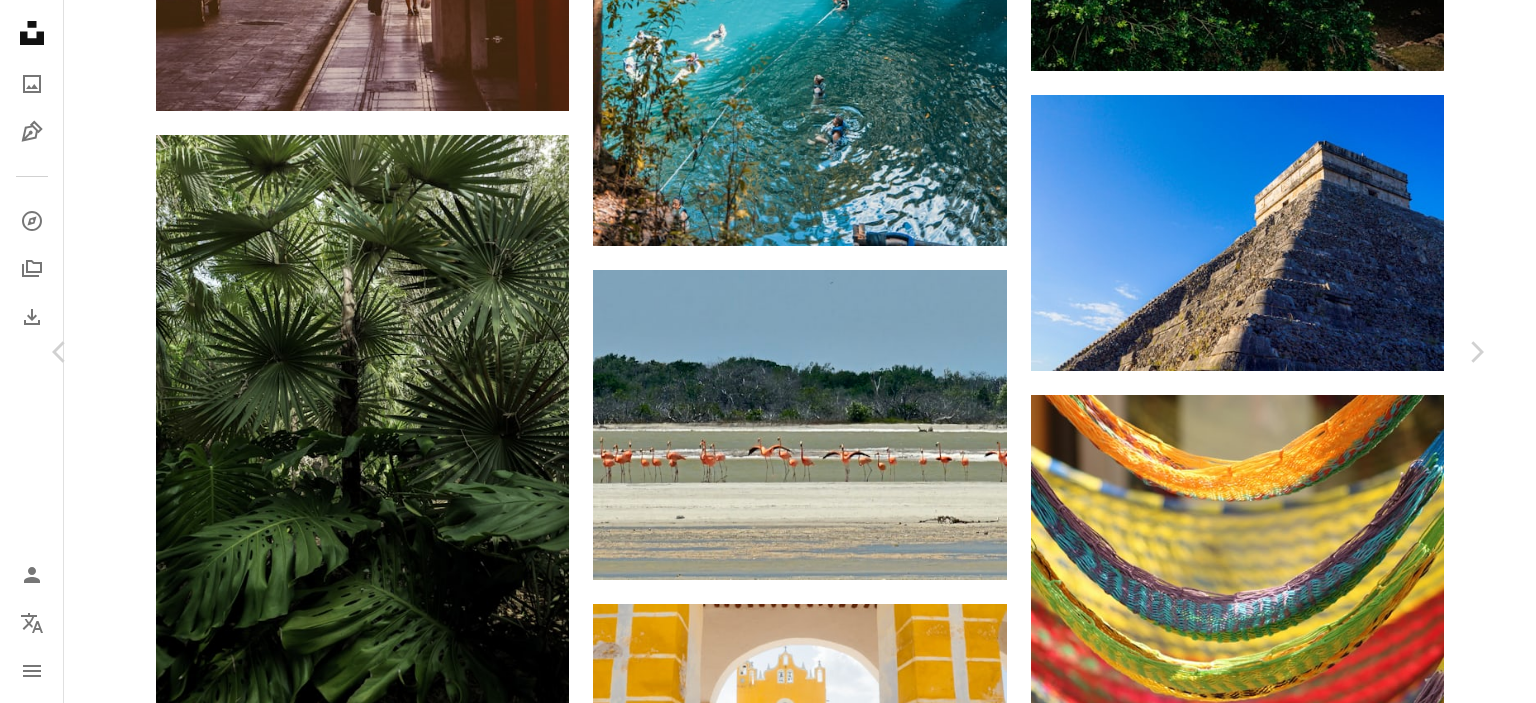 scroll, scrollTop: 600, scrollLeft: 0, axis: vertical 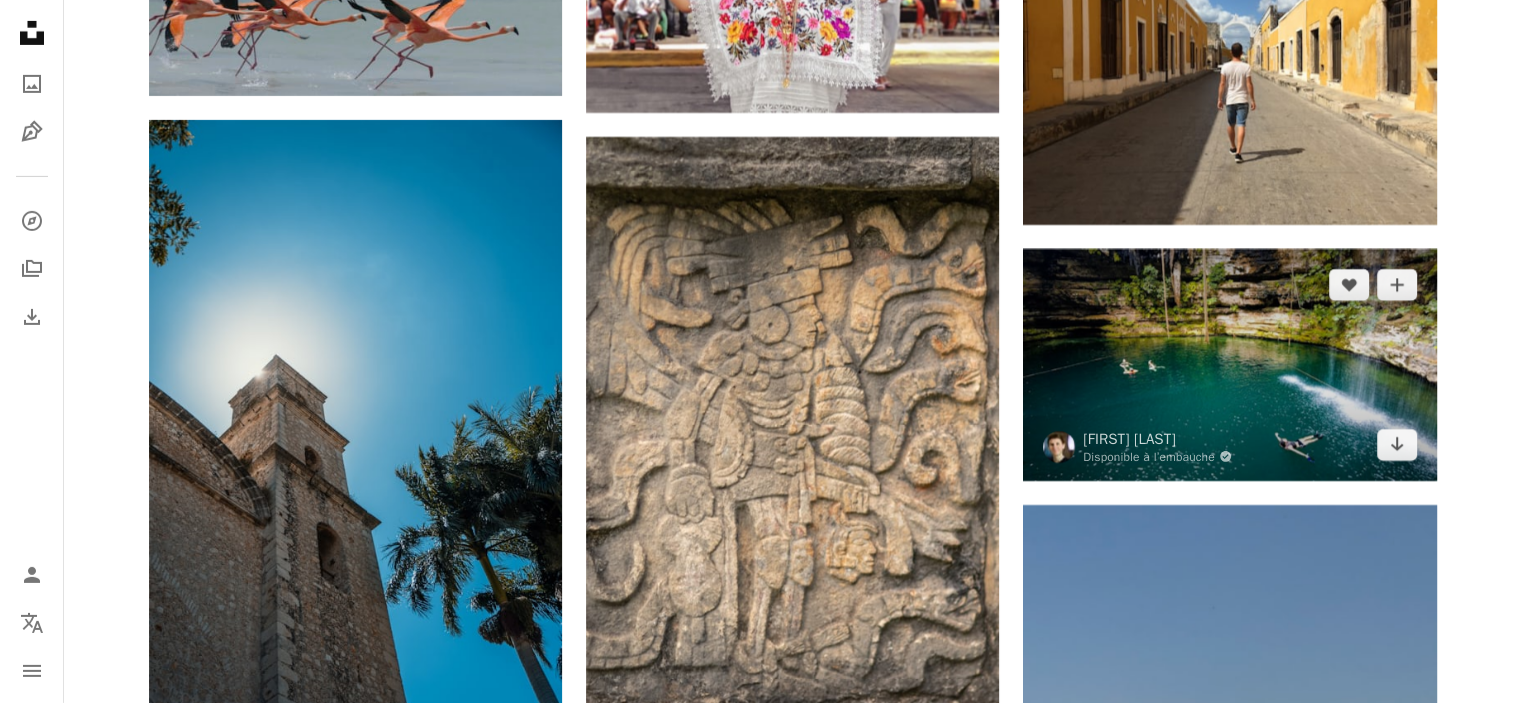 click at bounding box center [1229, 365] 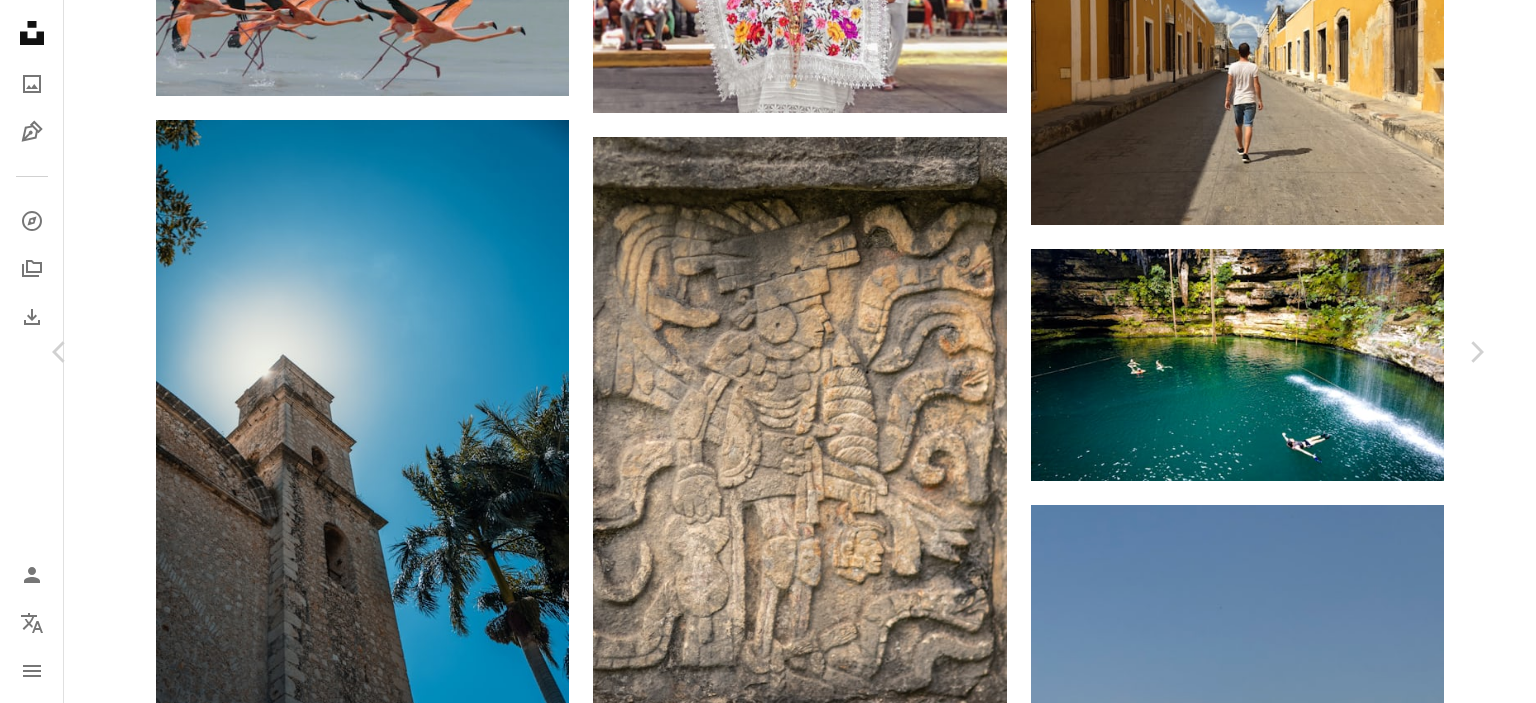 click on "Télécharger gratuitement" at bounding box center [1254, 4663] 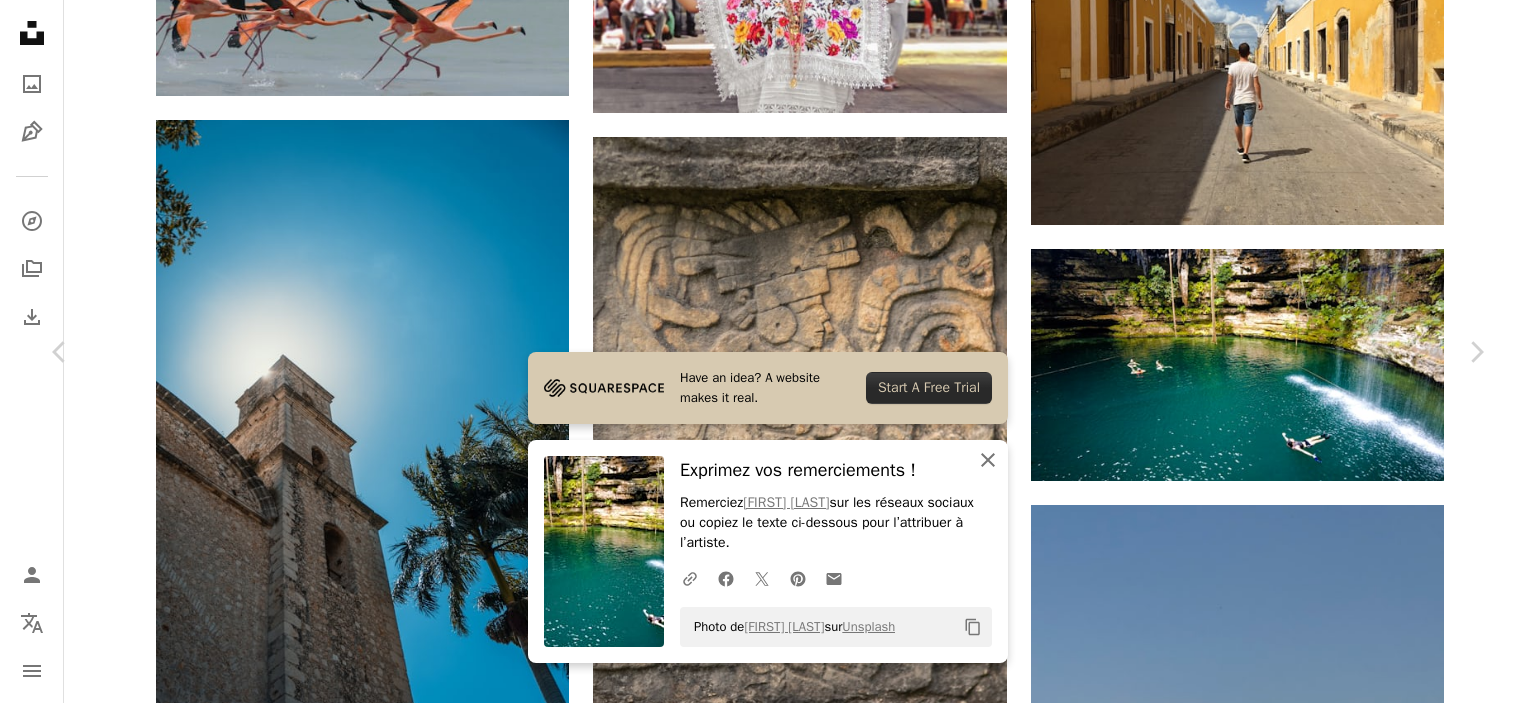 click 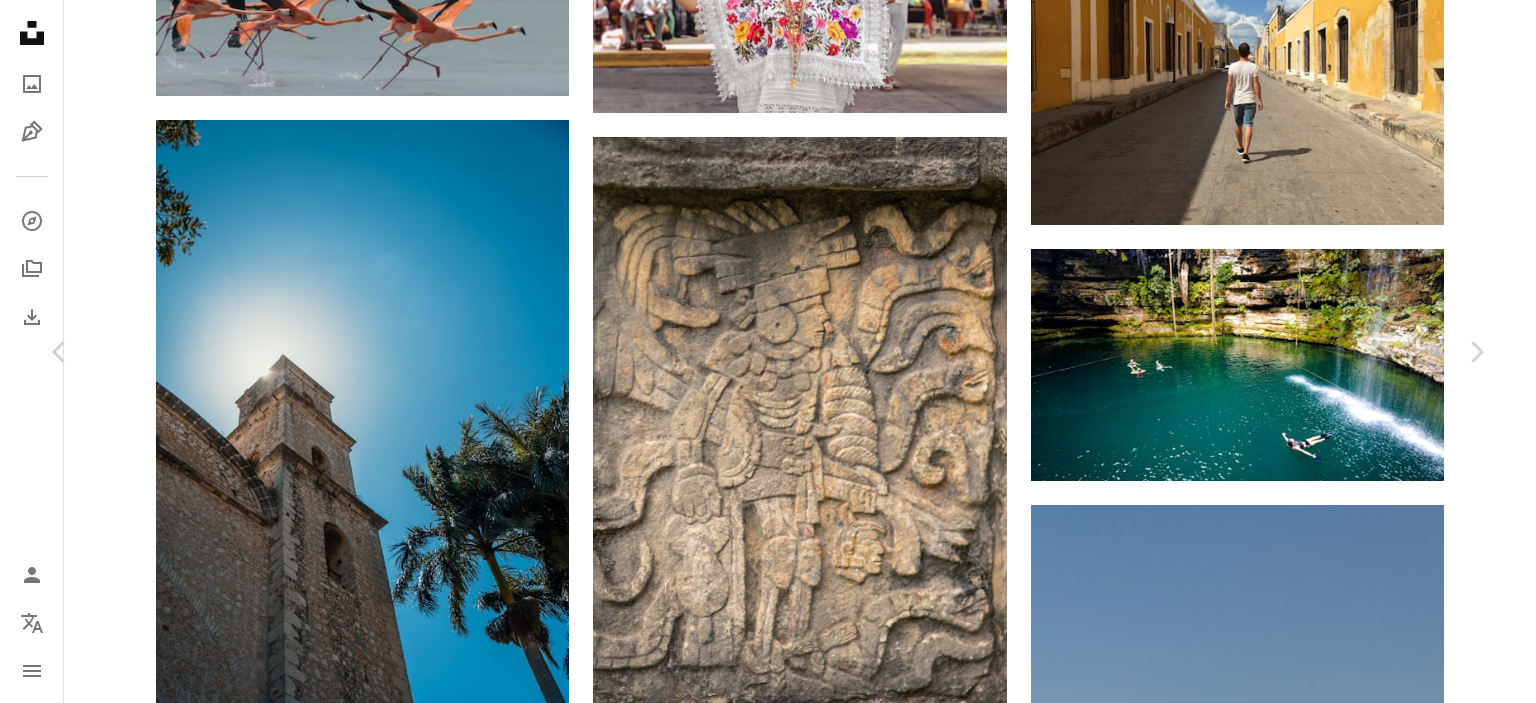 click on "An X shape" at bounding box center (20, 20) 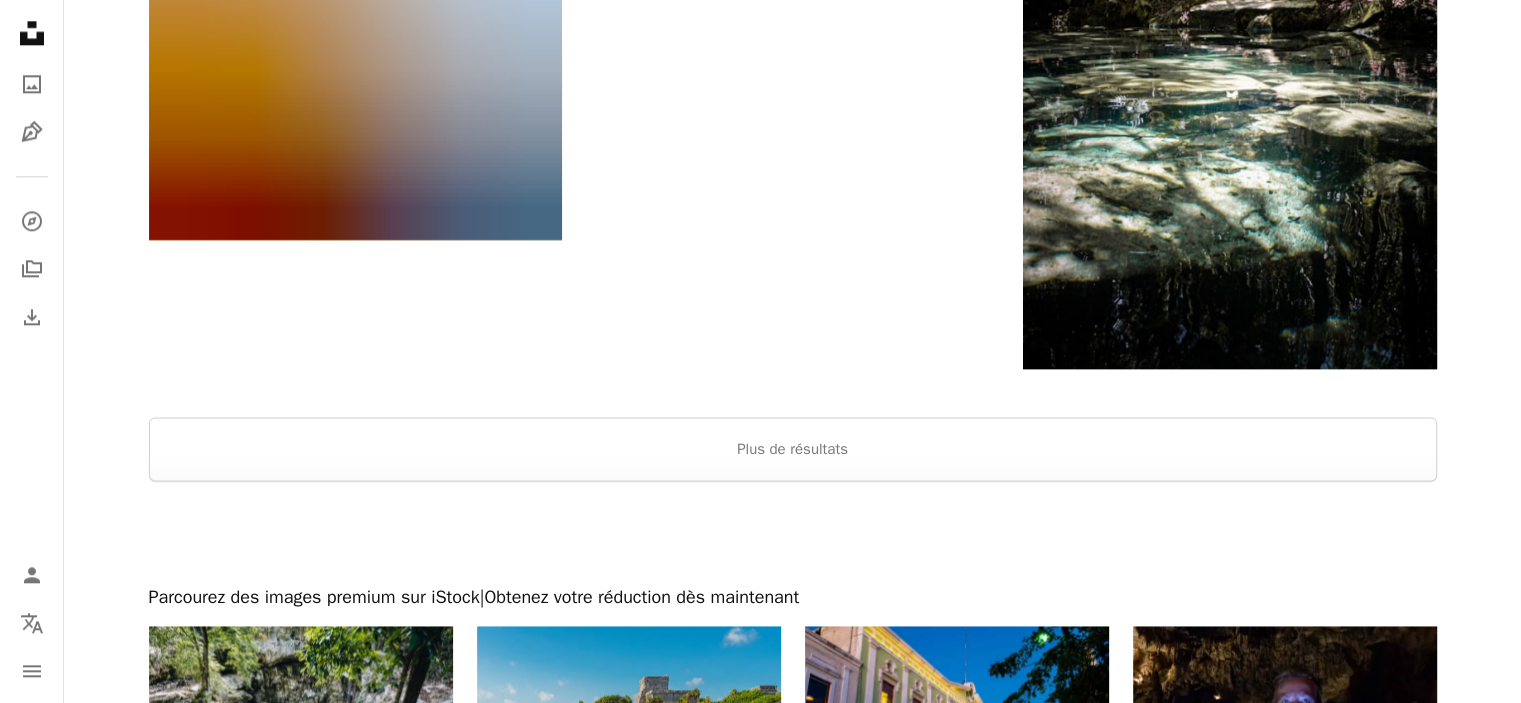 scroll, scrollTop: 10200, scrollLeft: 0, axis: vertical 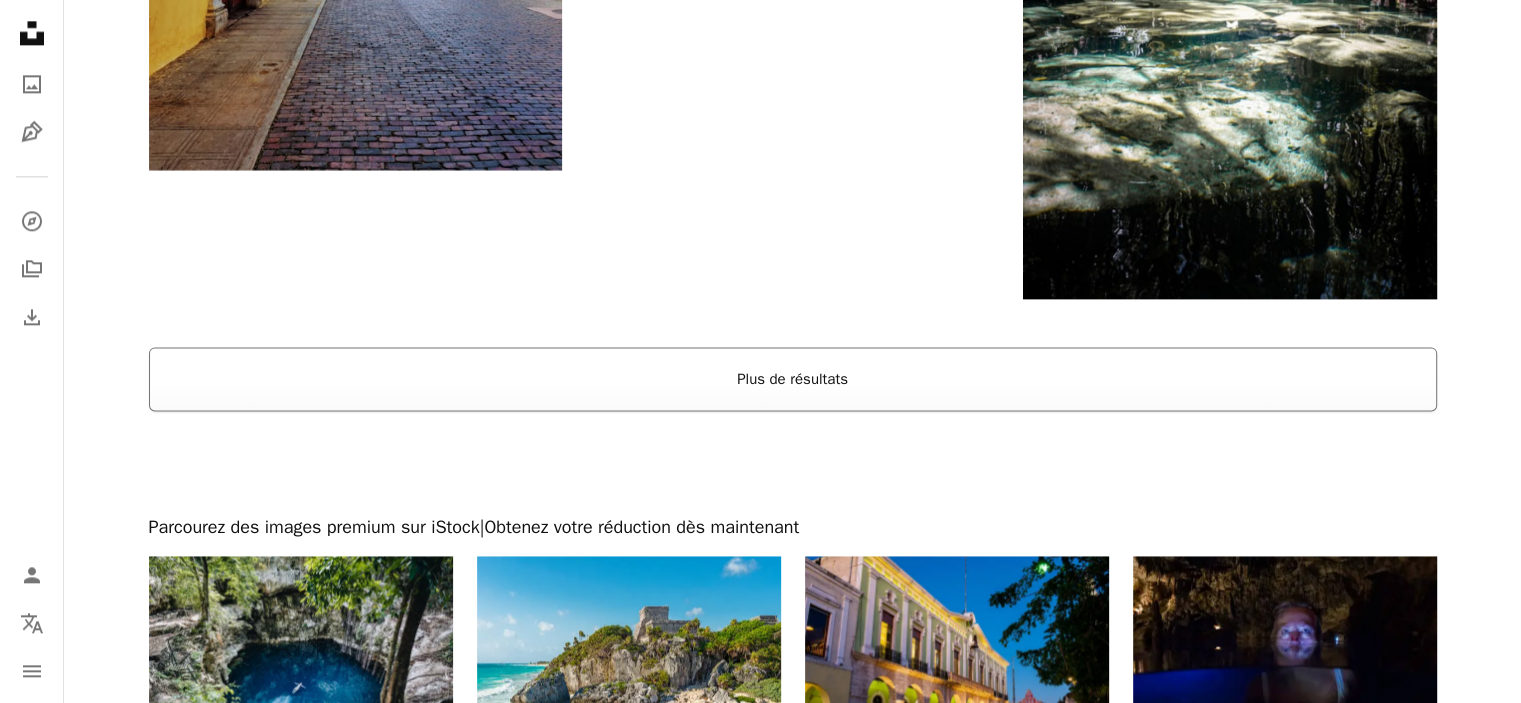 click on "Plus de résultats" at bounding box center [793, 379] 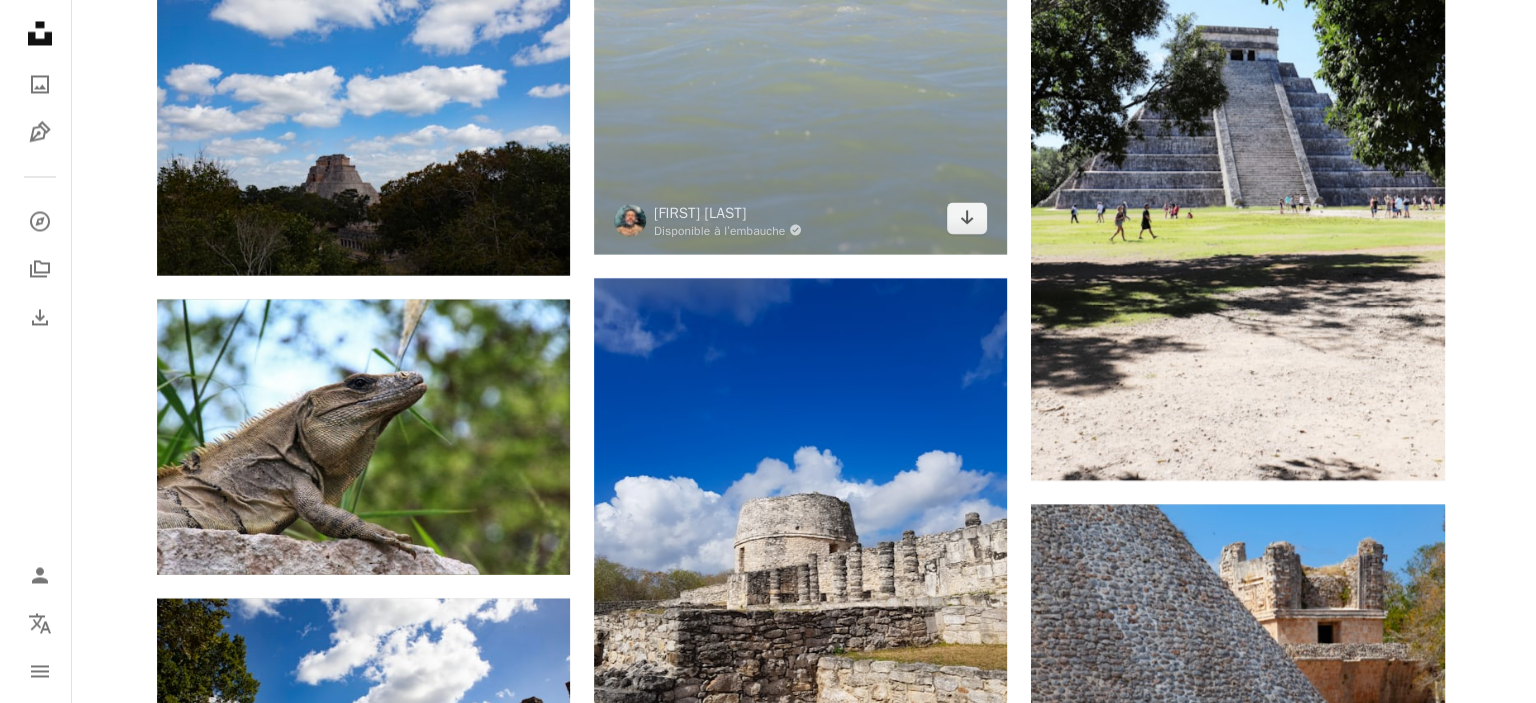 scroll, scrollTop: 11400, scrollLeft: 0, axis: vertical 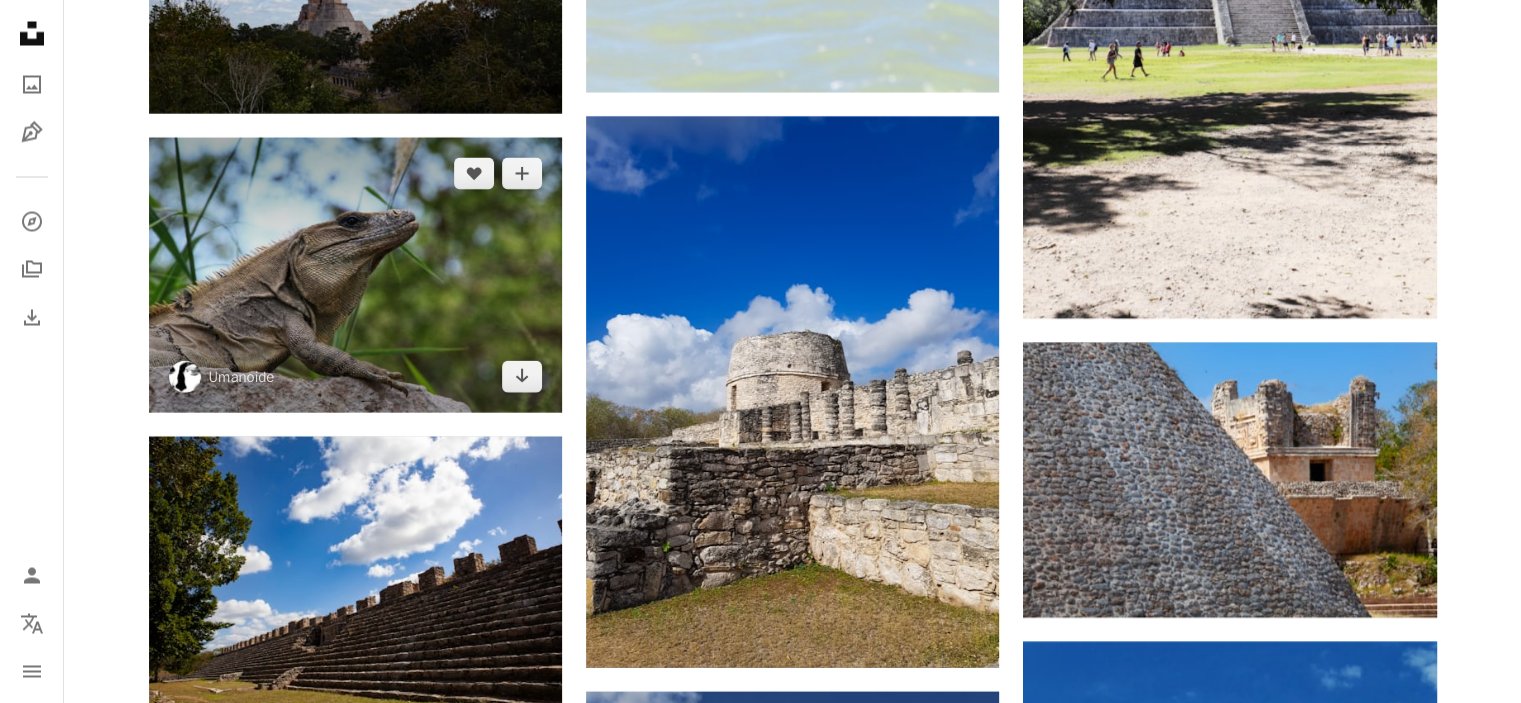 click at bounding box center (355, 274) 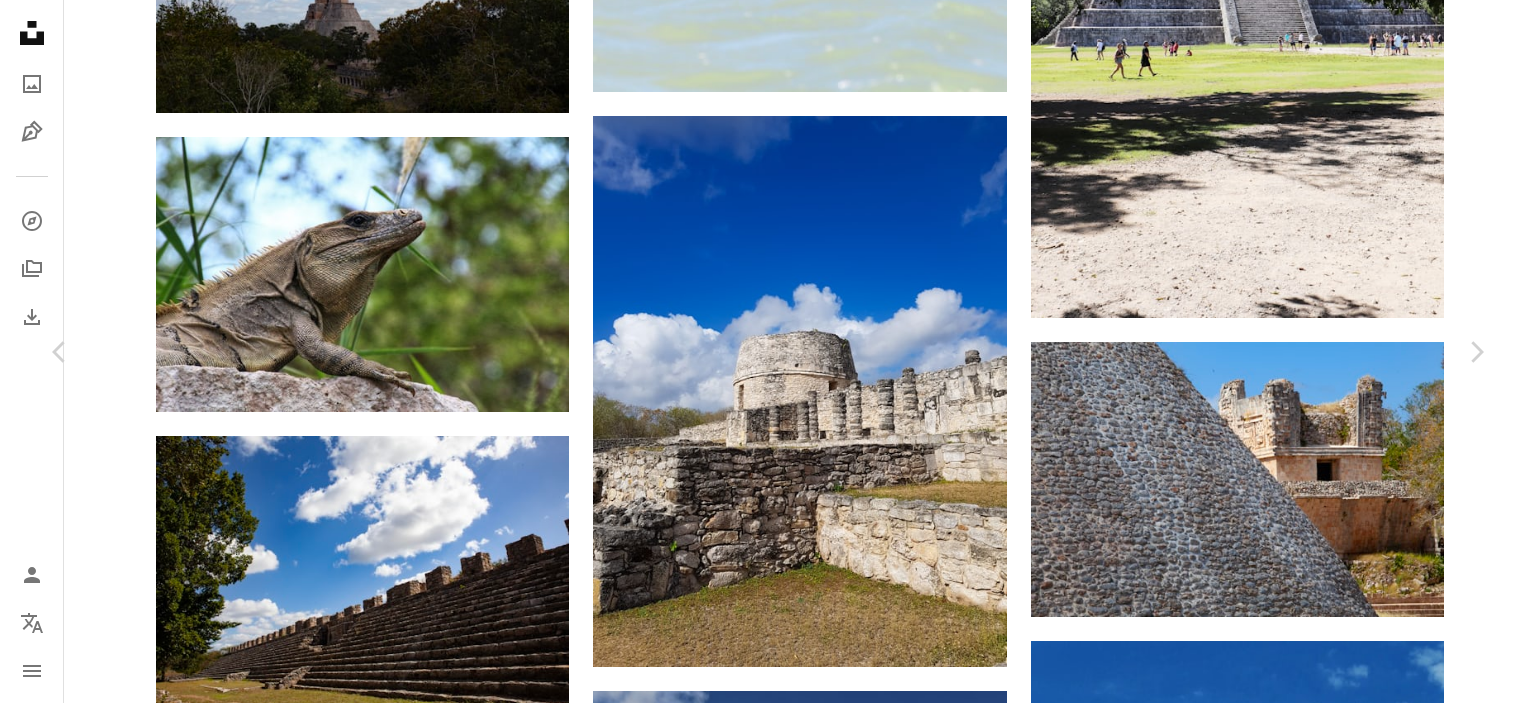 click on "Télécharger gratuitement" at bounding box center [1254, 4624] 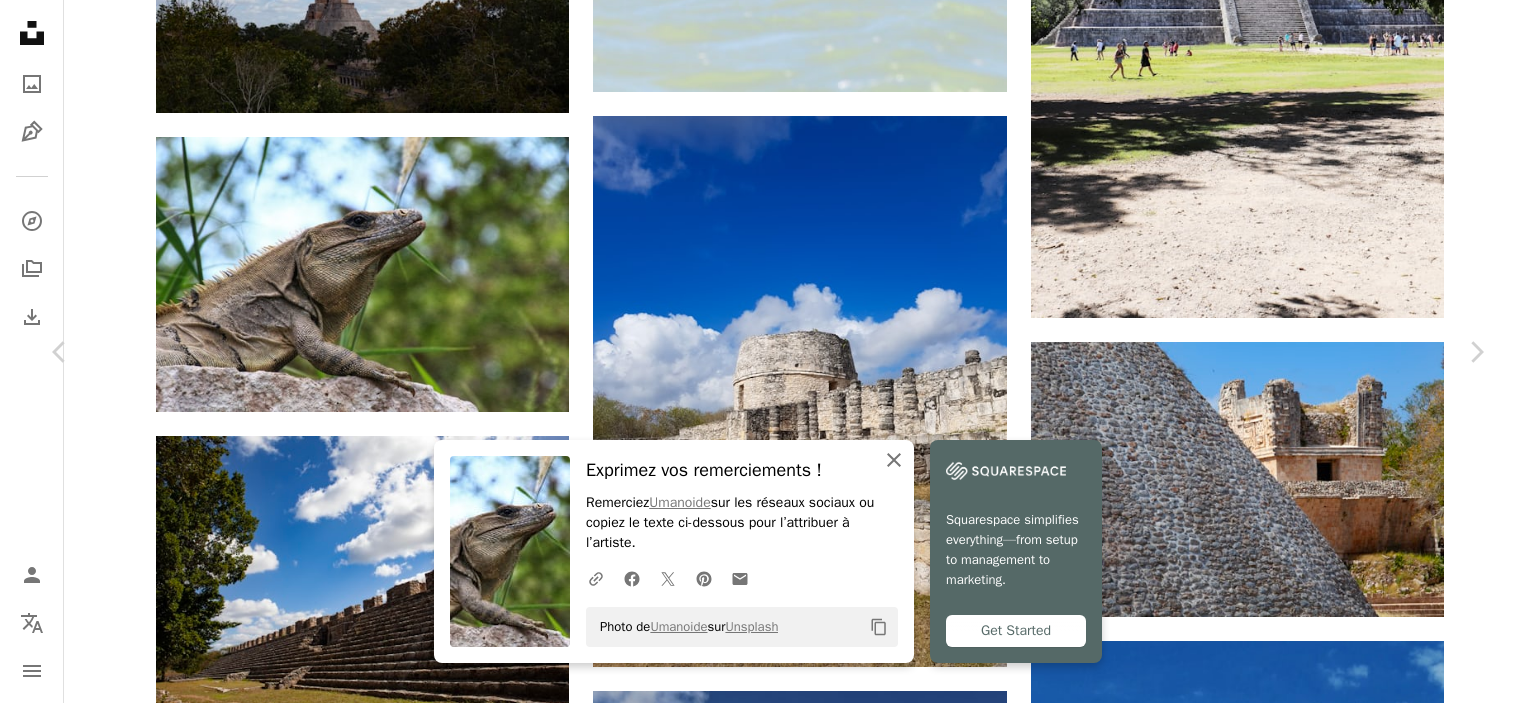 drag, startPoint x: 889, startPoint y: 456, endPoint x: 843, endPoint y: 442, distance: 48.08326 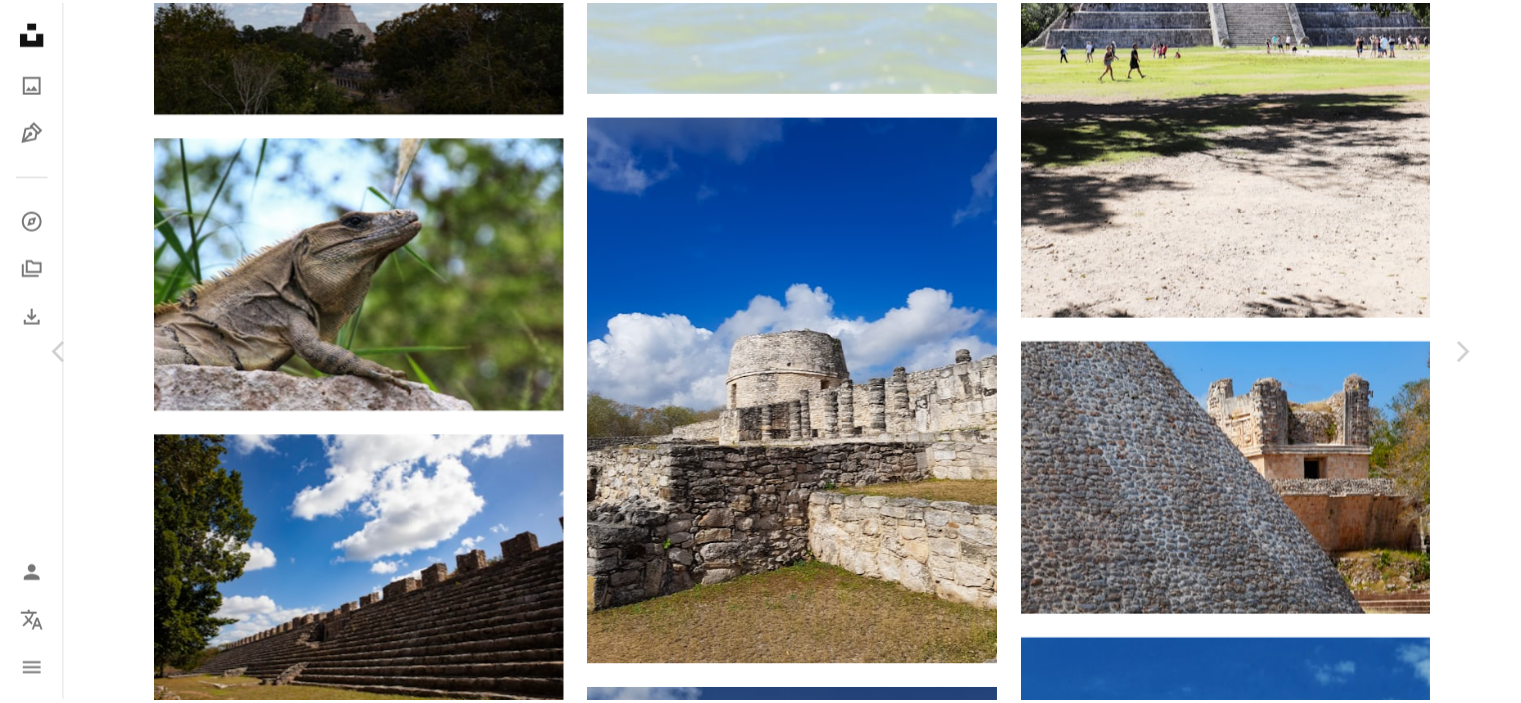 scroll, scrollTop: 500, scrollLeft: 0, axis: vertical 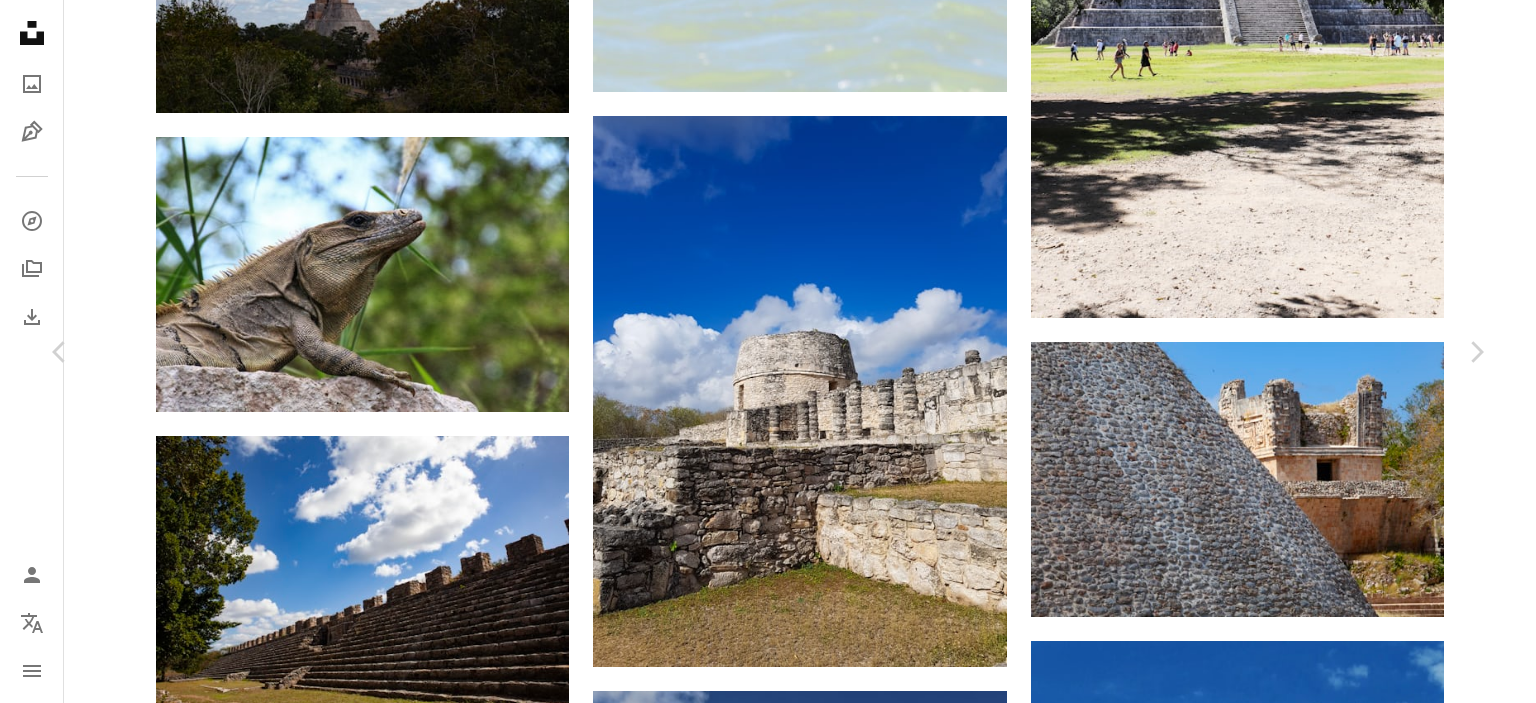 click on "An X shape" at bounding box center [20, 20] 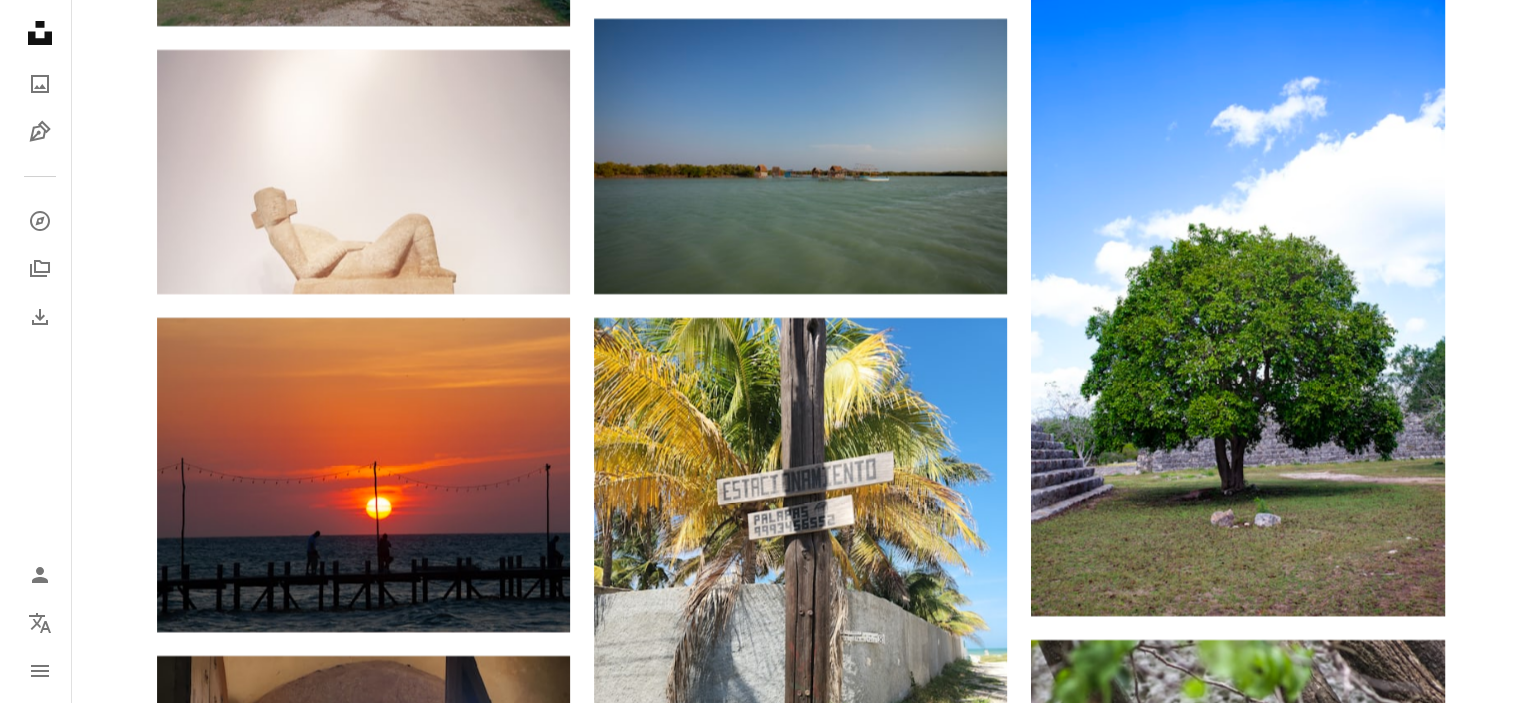 scroll, scrollTop: 22900, scrollLeft: 0, axis: vertical 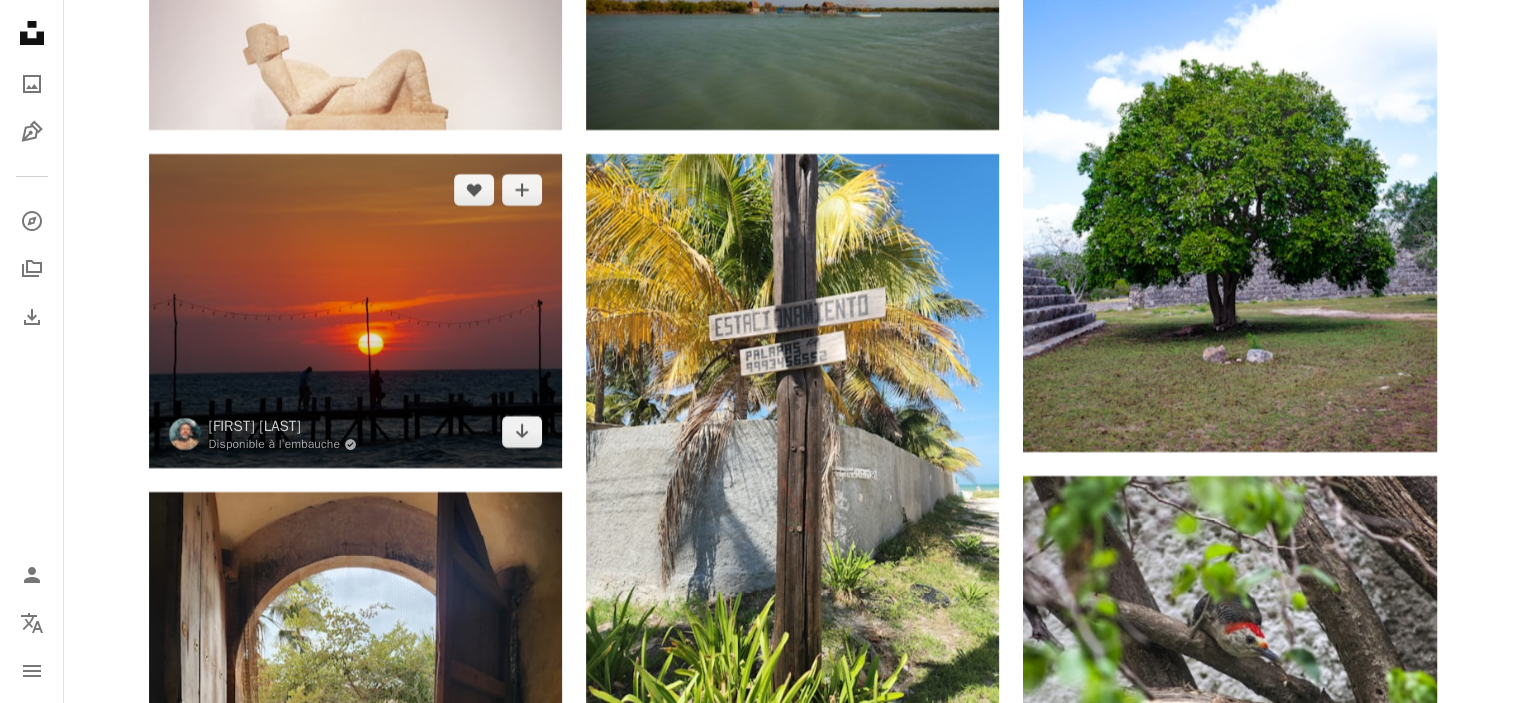 click at bounding box center [355, 311] 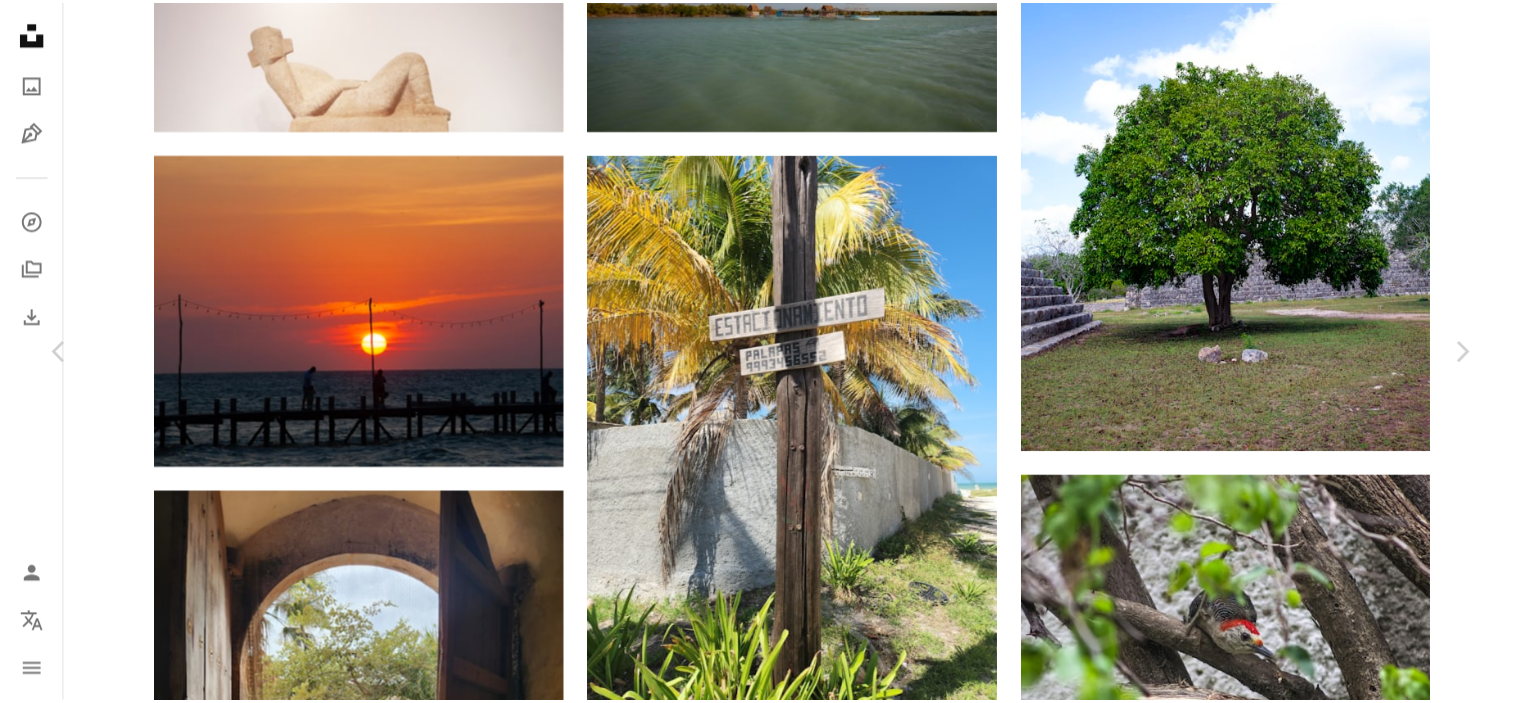 scroll, scrollTop: 0, scrollLeft: 0, axis: both 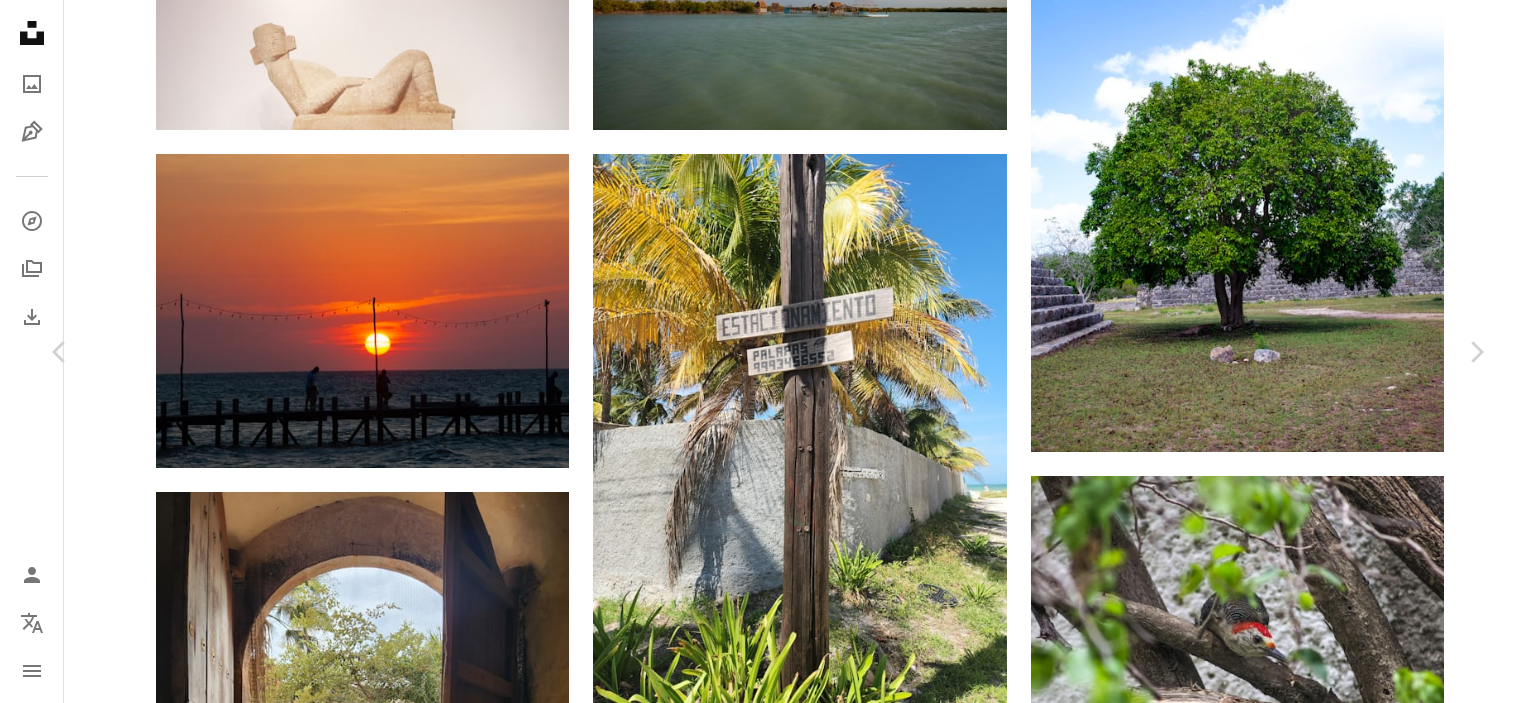 click on "An X shape" at bounding box center (20, 20) 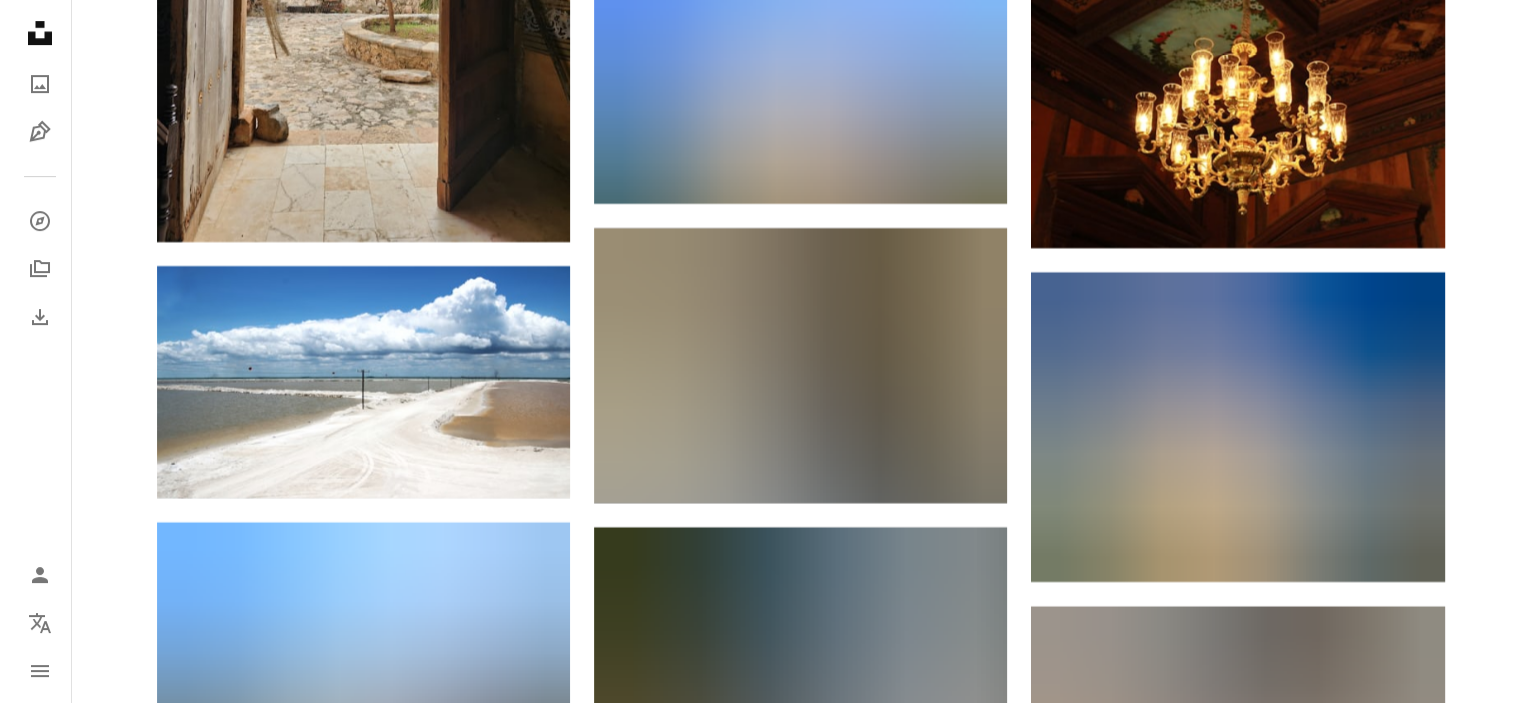 scroll, scrollTop: 23900, scrollLeft: 0, axis: vertical 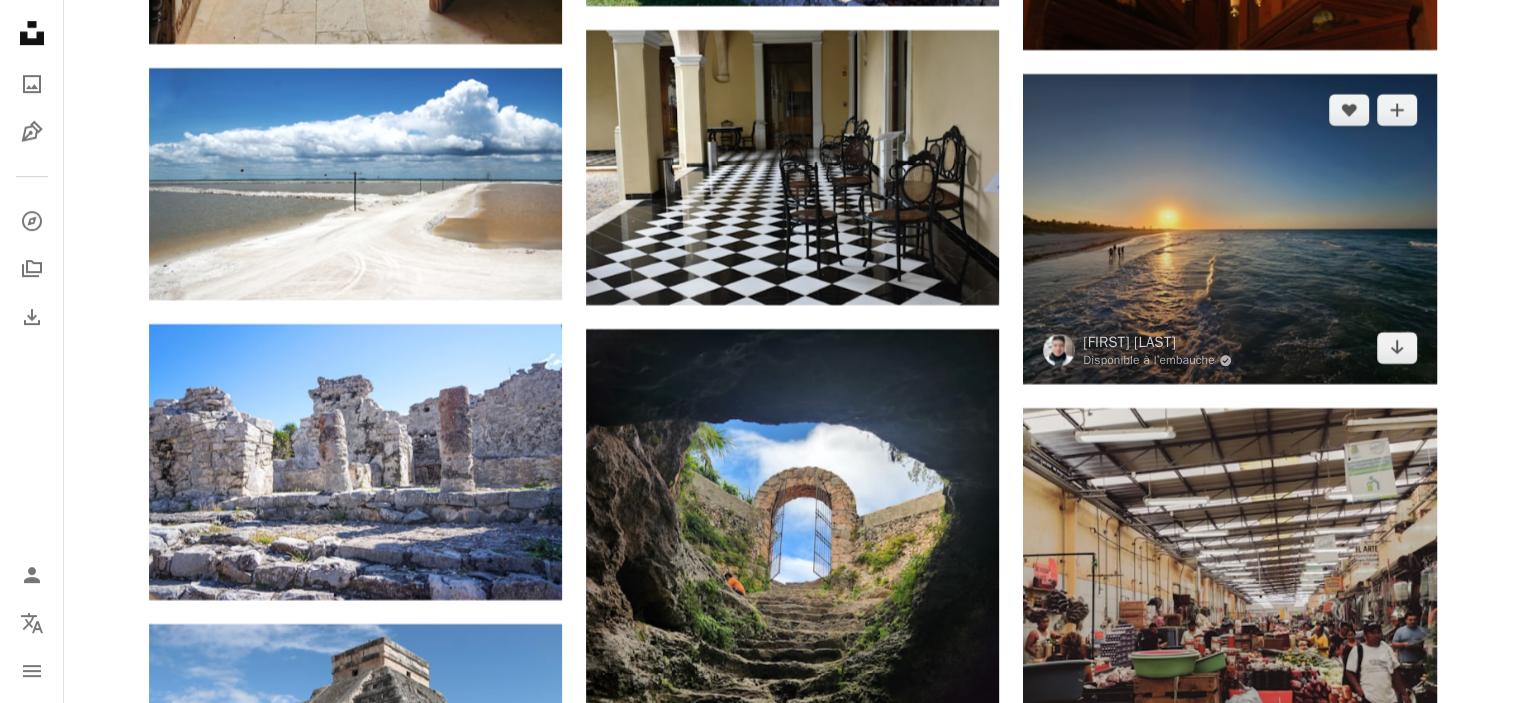 click at bounding box center (1229, 229) 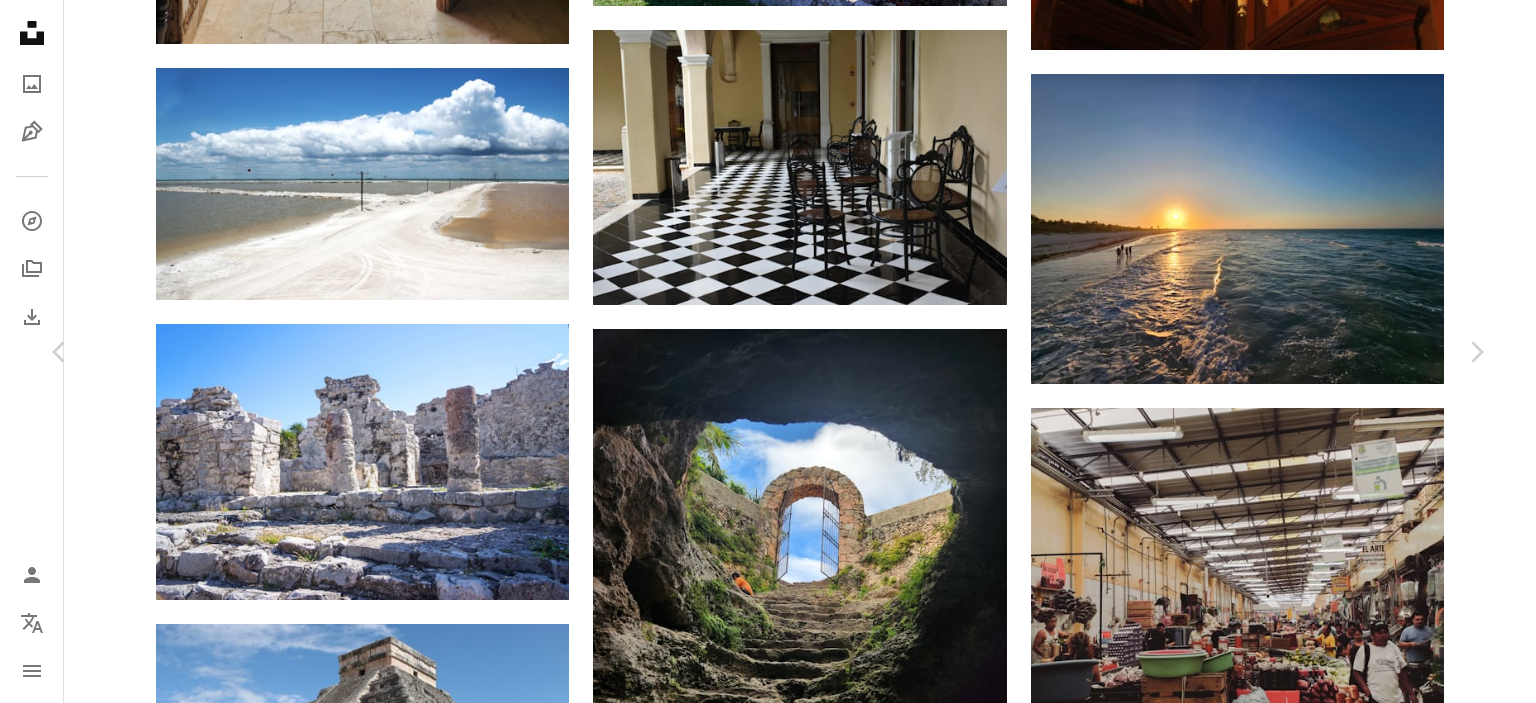 scroll, scrollTop: 100, scrollLeft: 0, axis: vertical 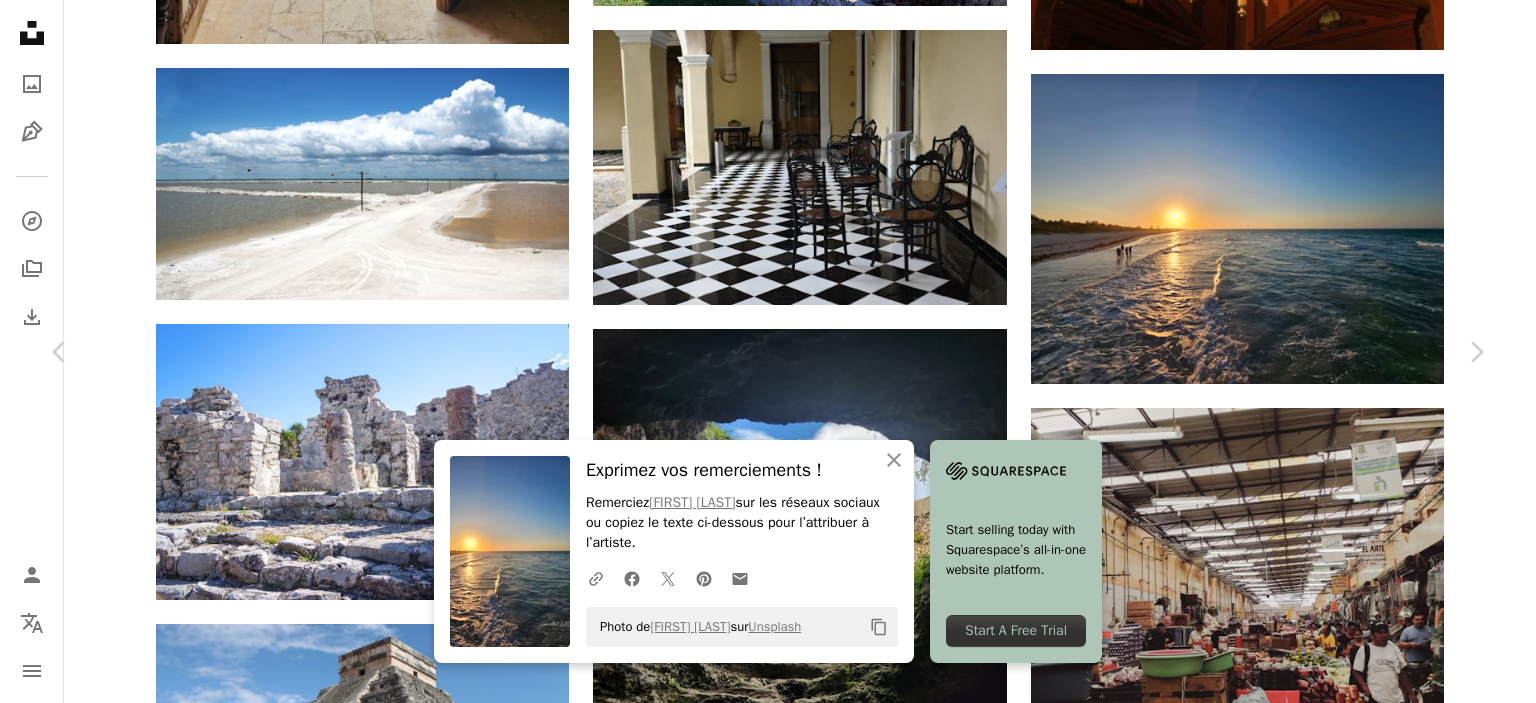 click on "An X shape" at bounding box center (20, 20) 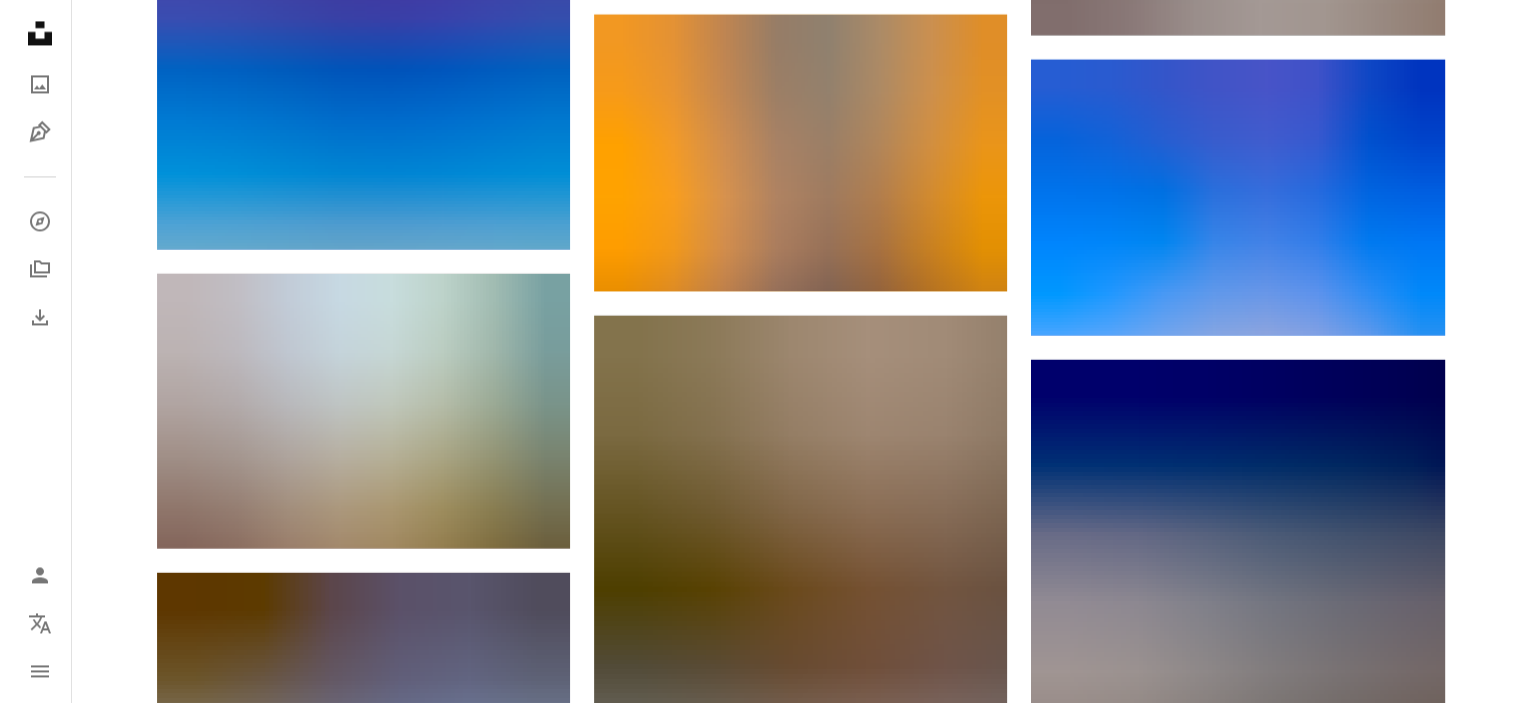 scroll, scrollTop: 26300, scrollLeft: 0, axis: vertical 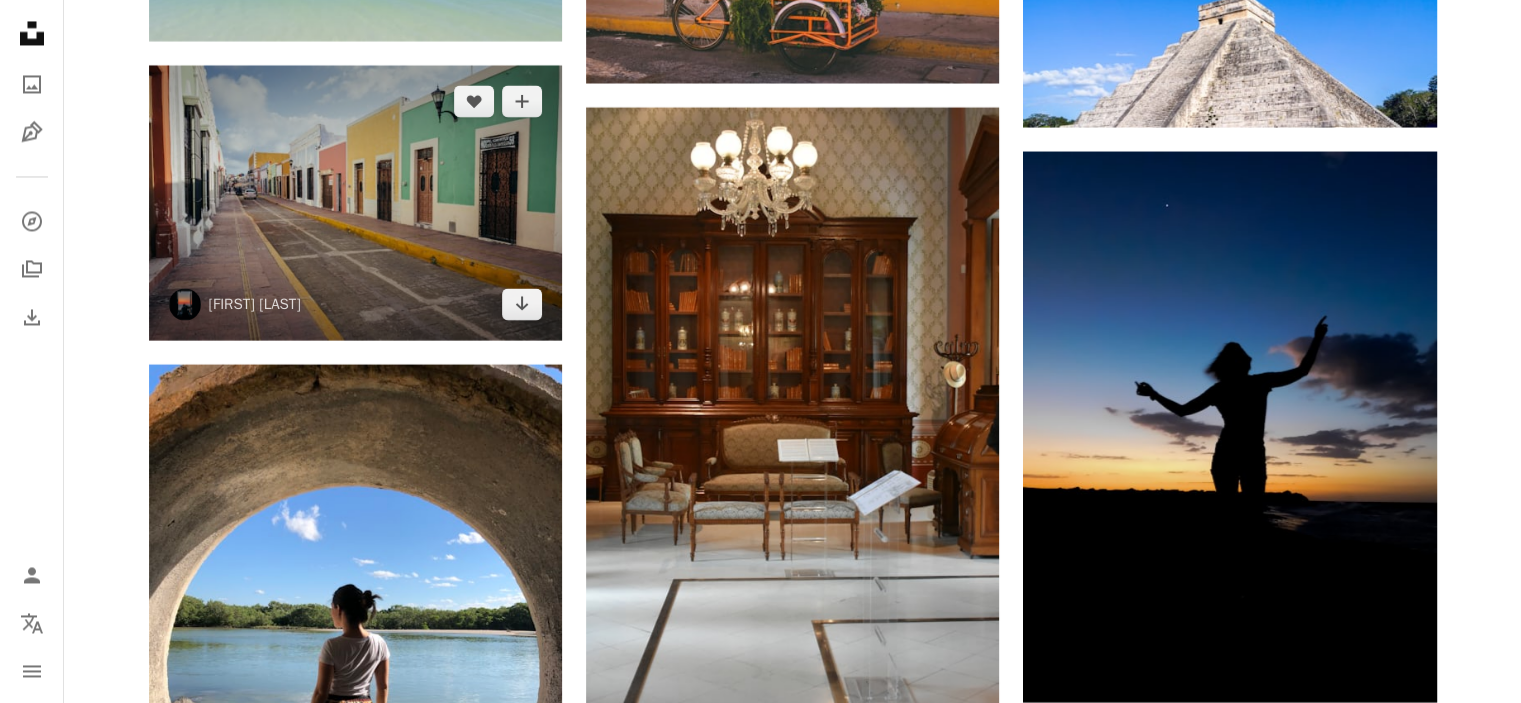 click at bounding box center [355, 202] 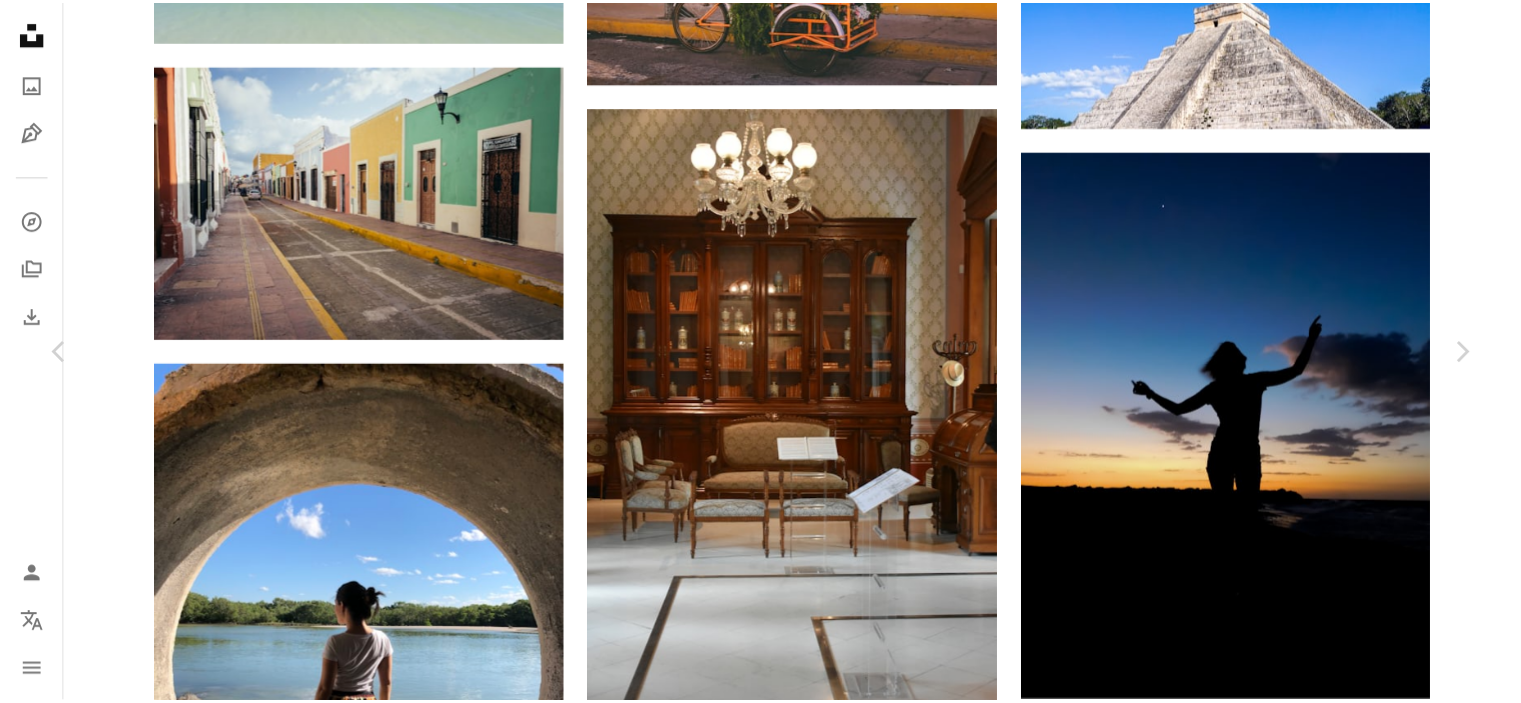 scroll, scrollTop: 0, scrollLeft: 0, axis: both 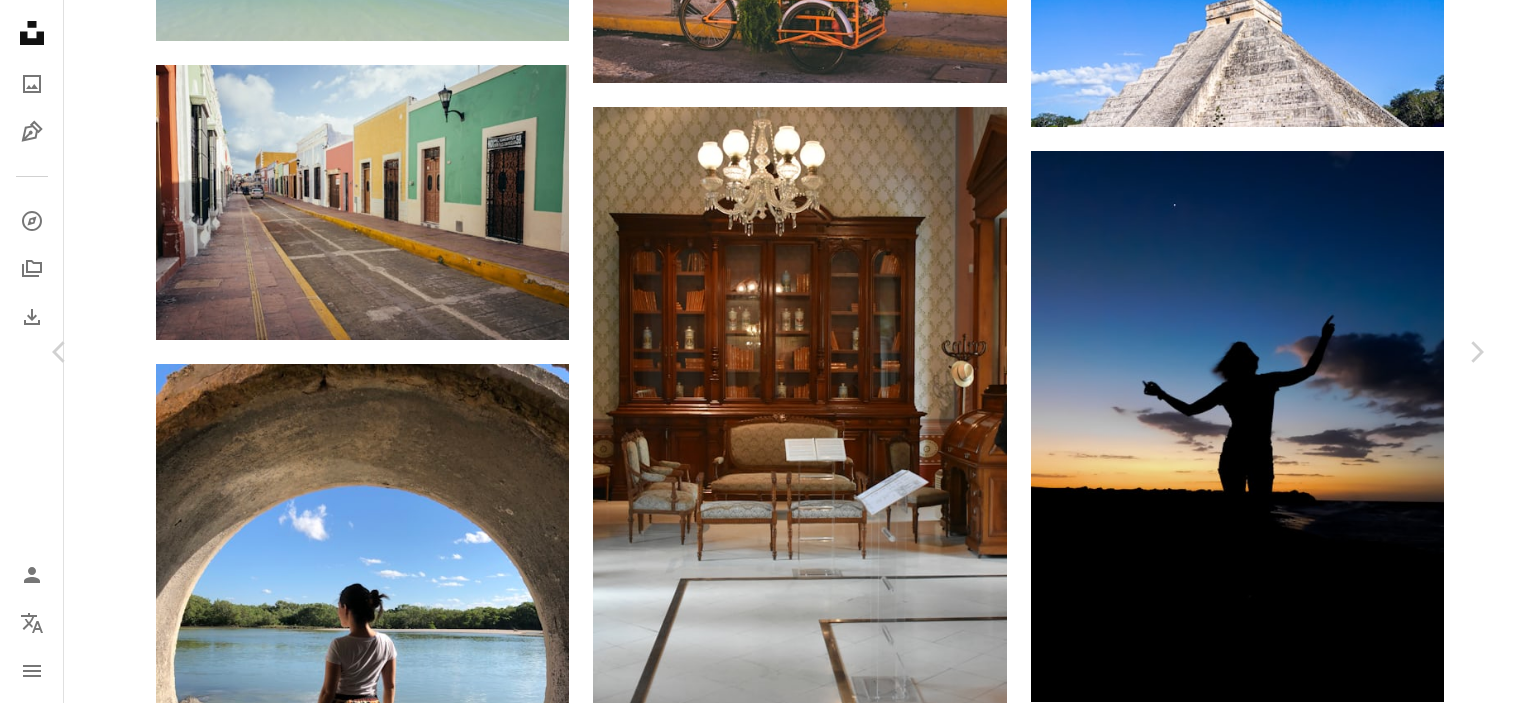 click on "Télécharger gratuitement" at bounding box center [1254, 2960] 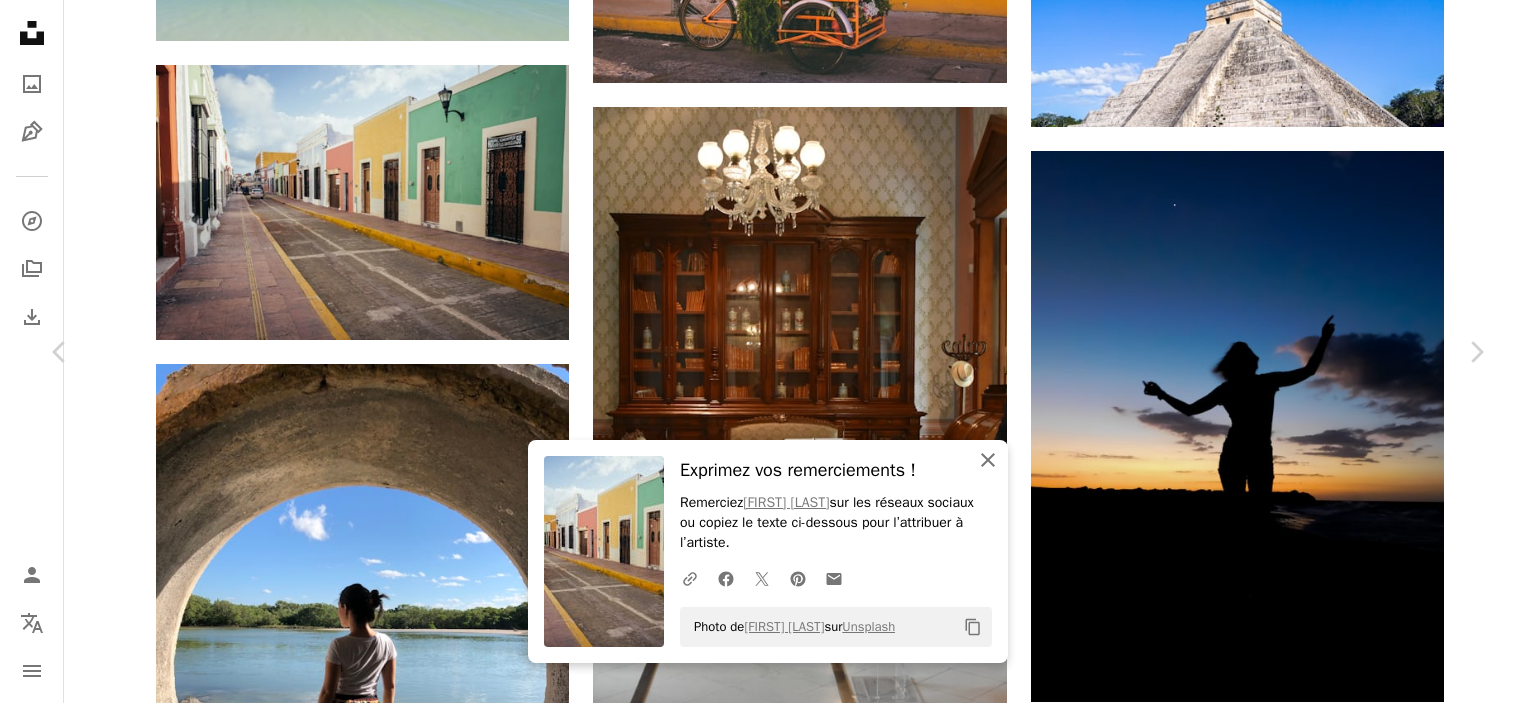 click on "An X shape" 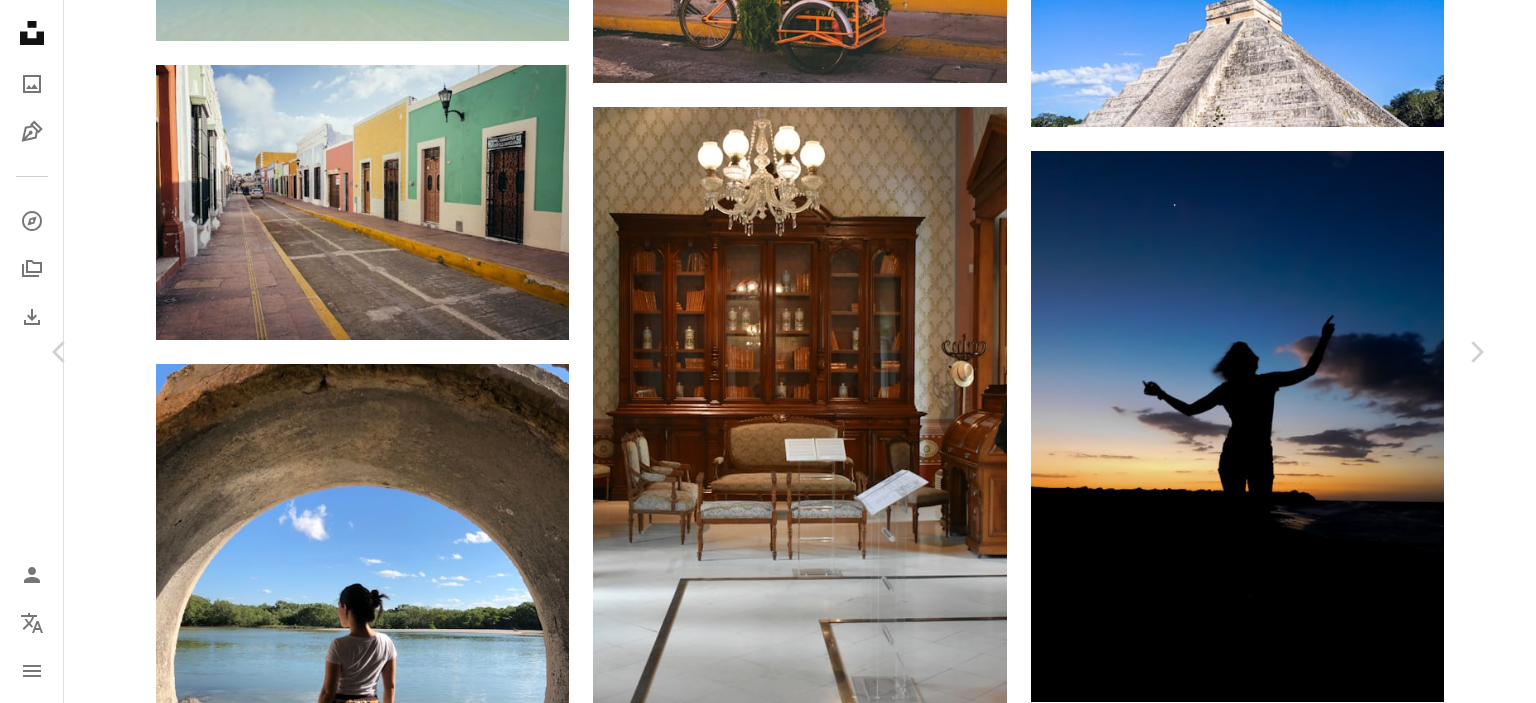 drag, startPoint x: 13, startPoint y: 15, endPoint x: 61, endPoint y: 50, distance: 59.405388 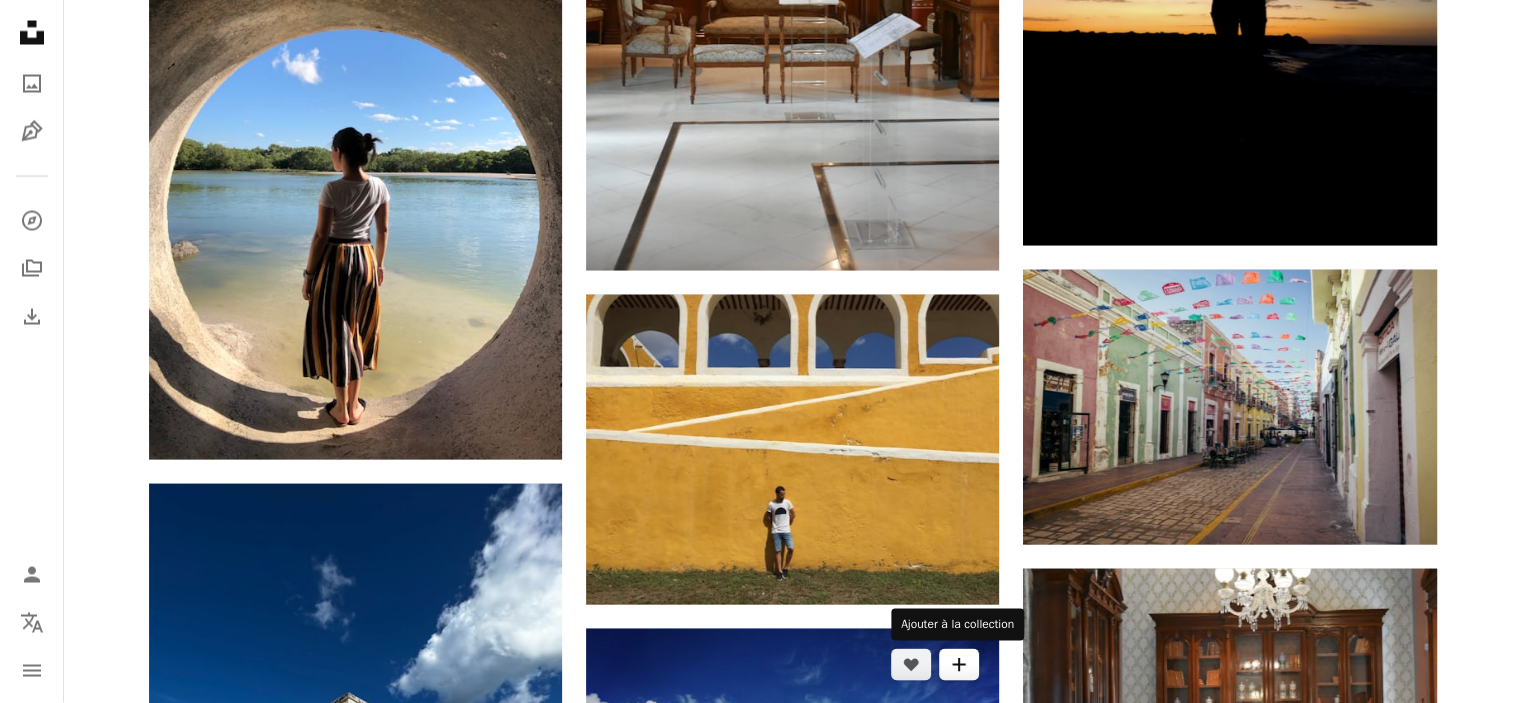 scroll, scrollTop: 26900, scrollLeft: 0, axis: vertical 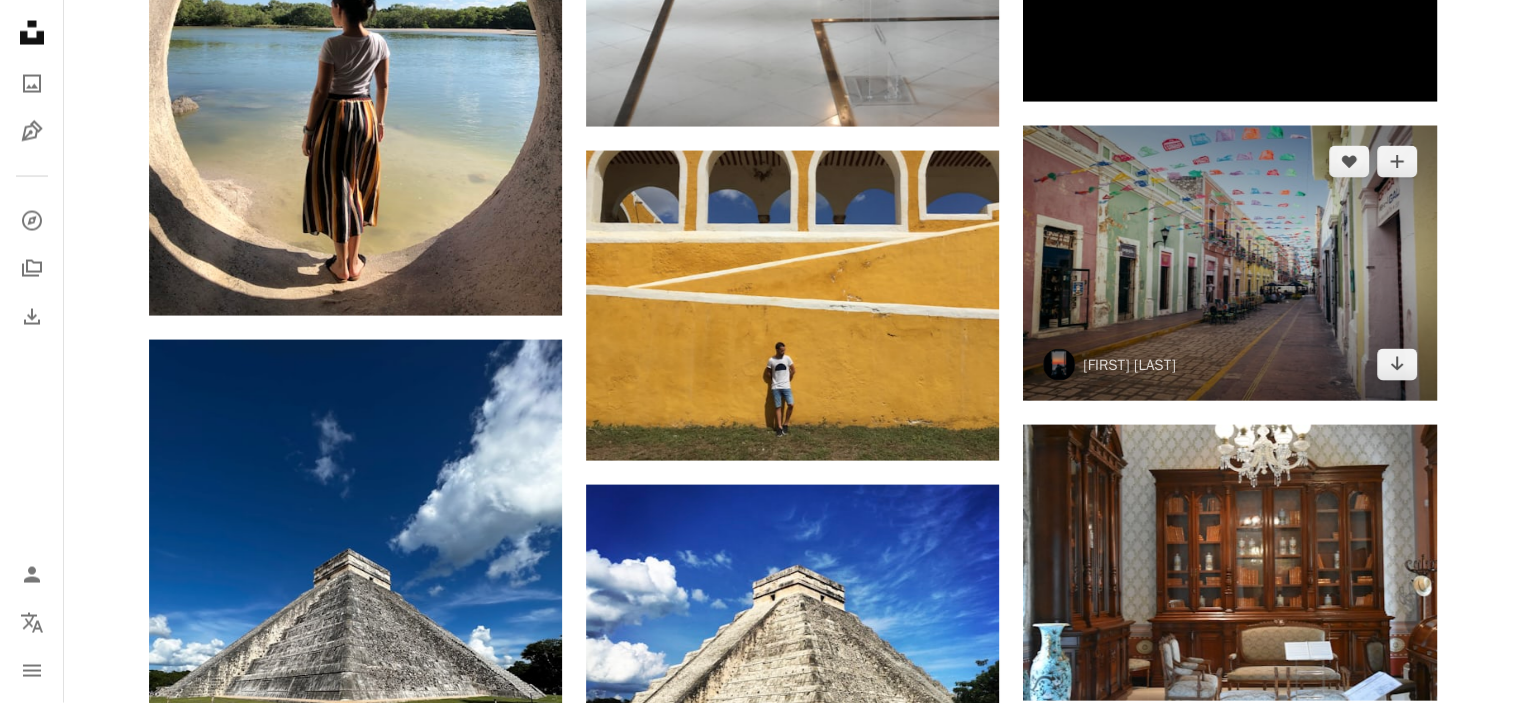 click at bounding box center (1229, 263) 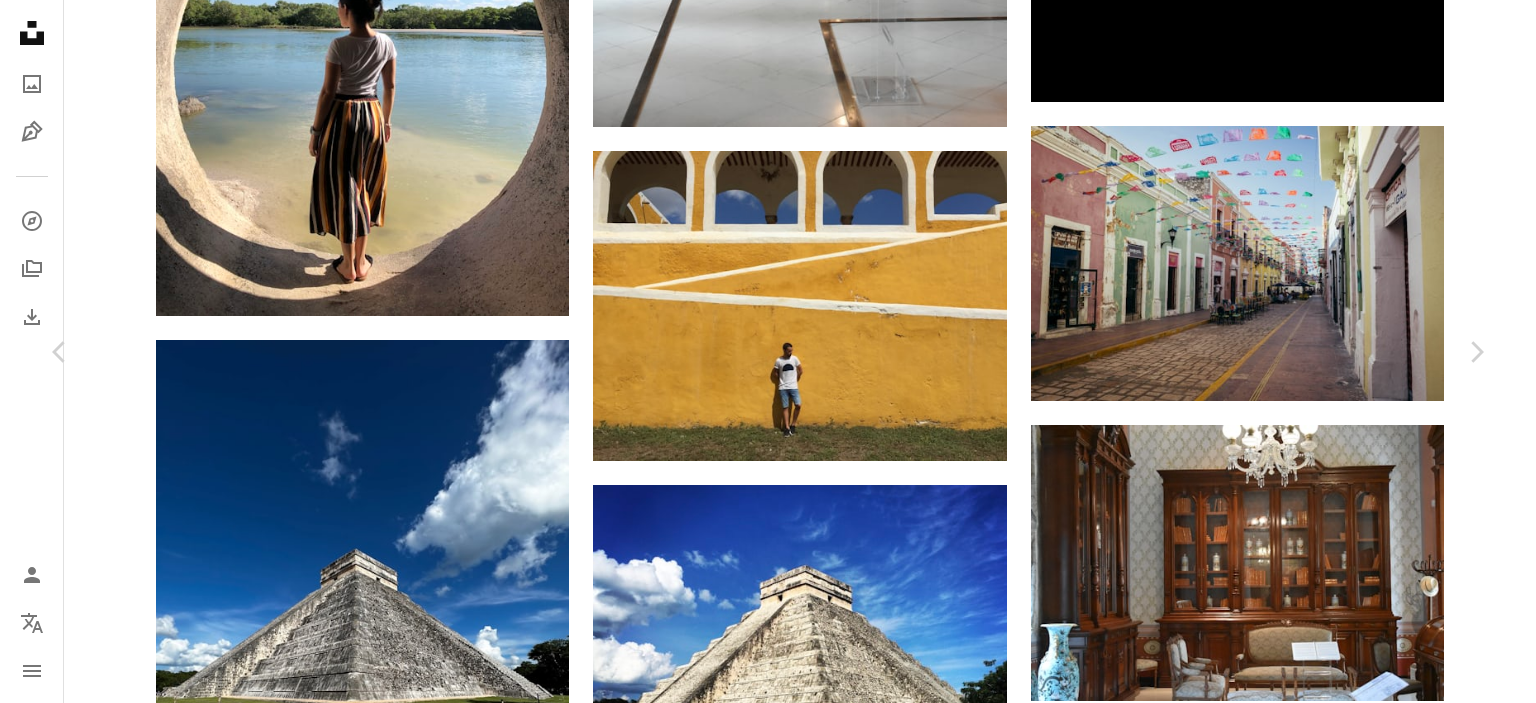 click on "Télécharger gratuitement" at bounding box center (1254, 5056) 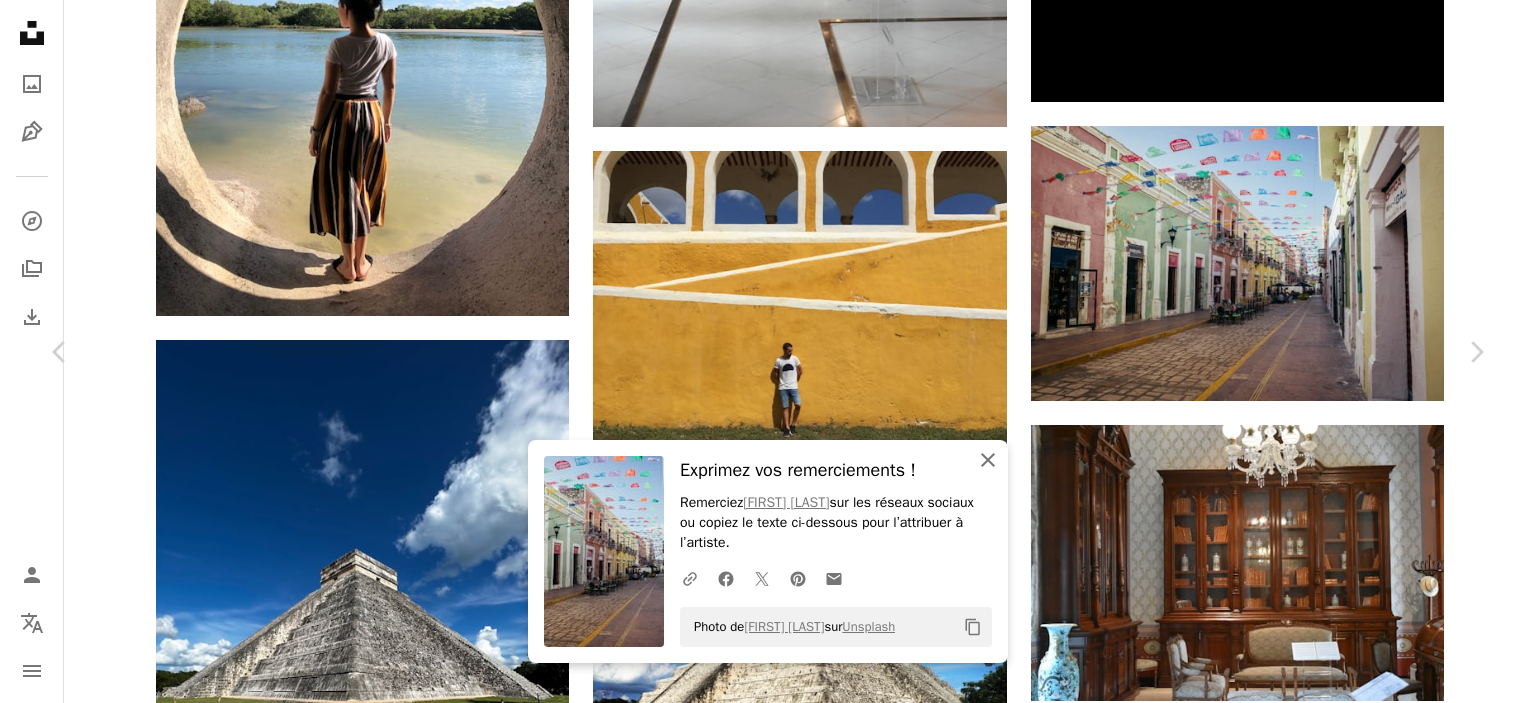 click 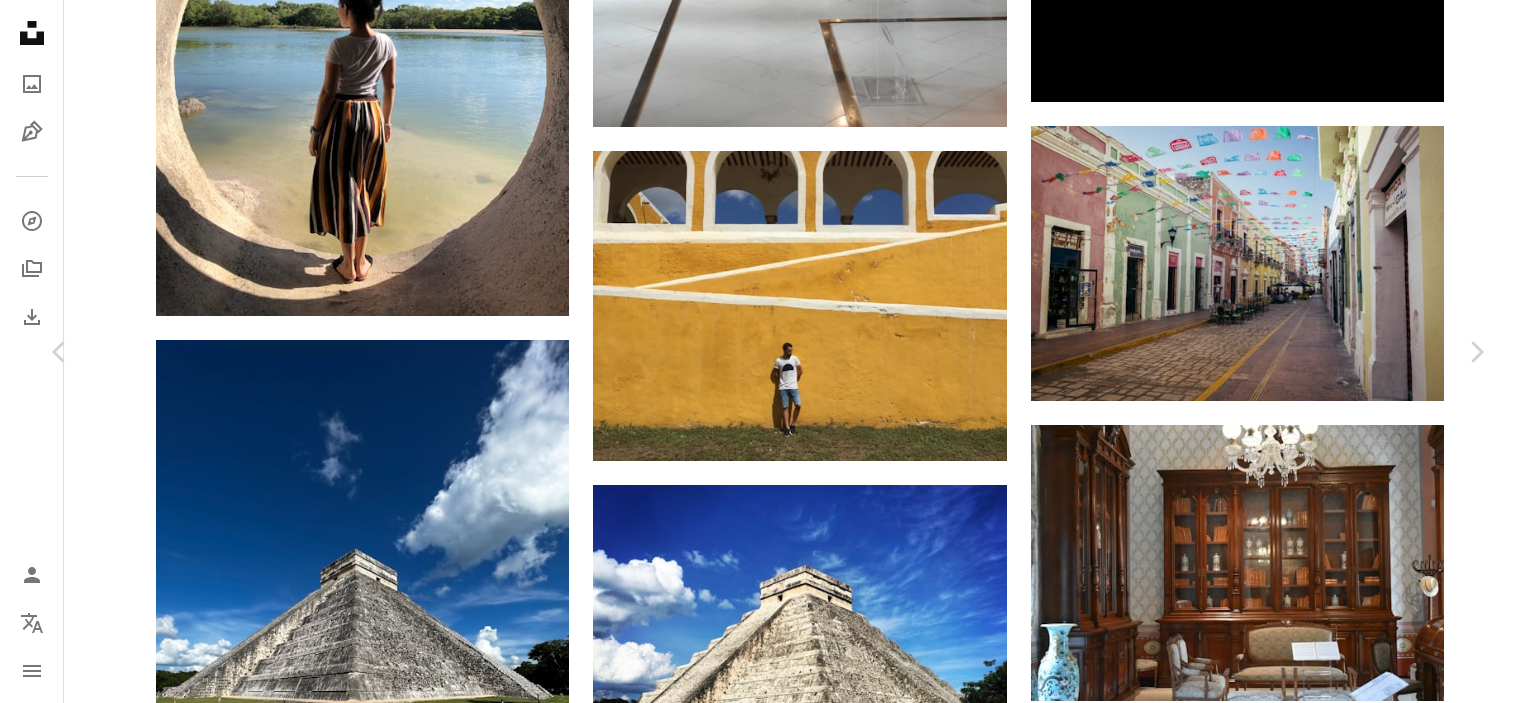 click on "An X shape" at bounding box center (20, 20) 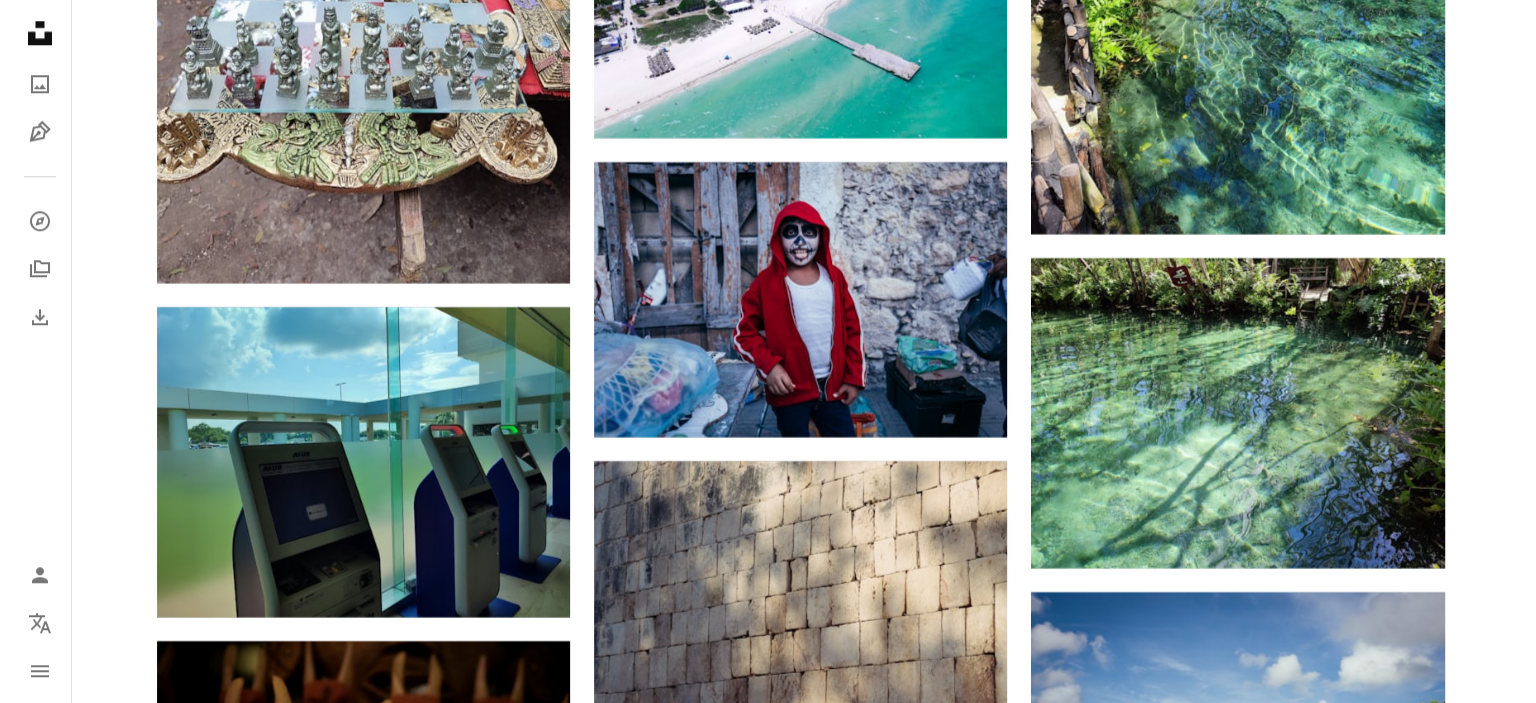 scroll, scrollTop: 62900, scrollLeft: 0, axis: vertical 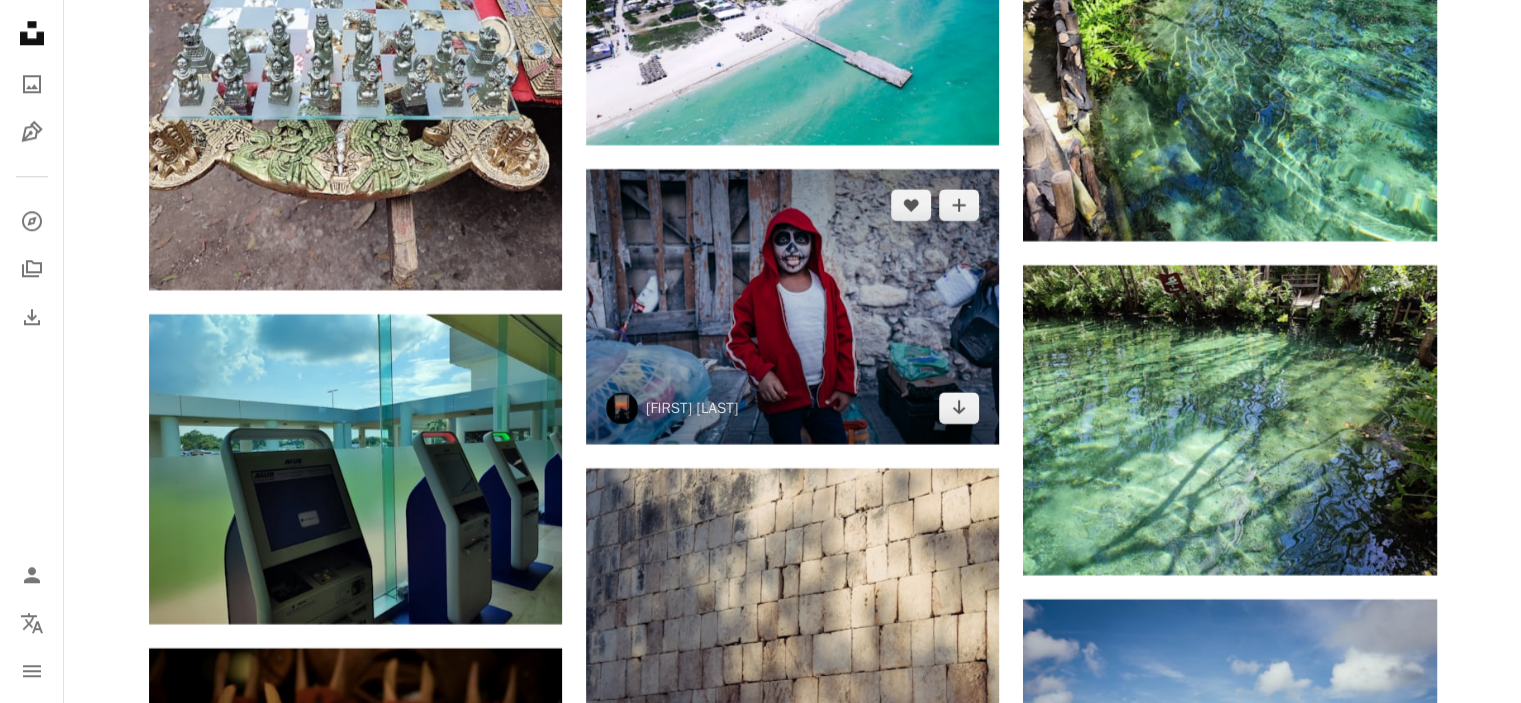 click at bounding box center (792, 306) 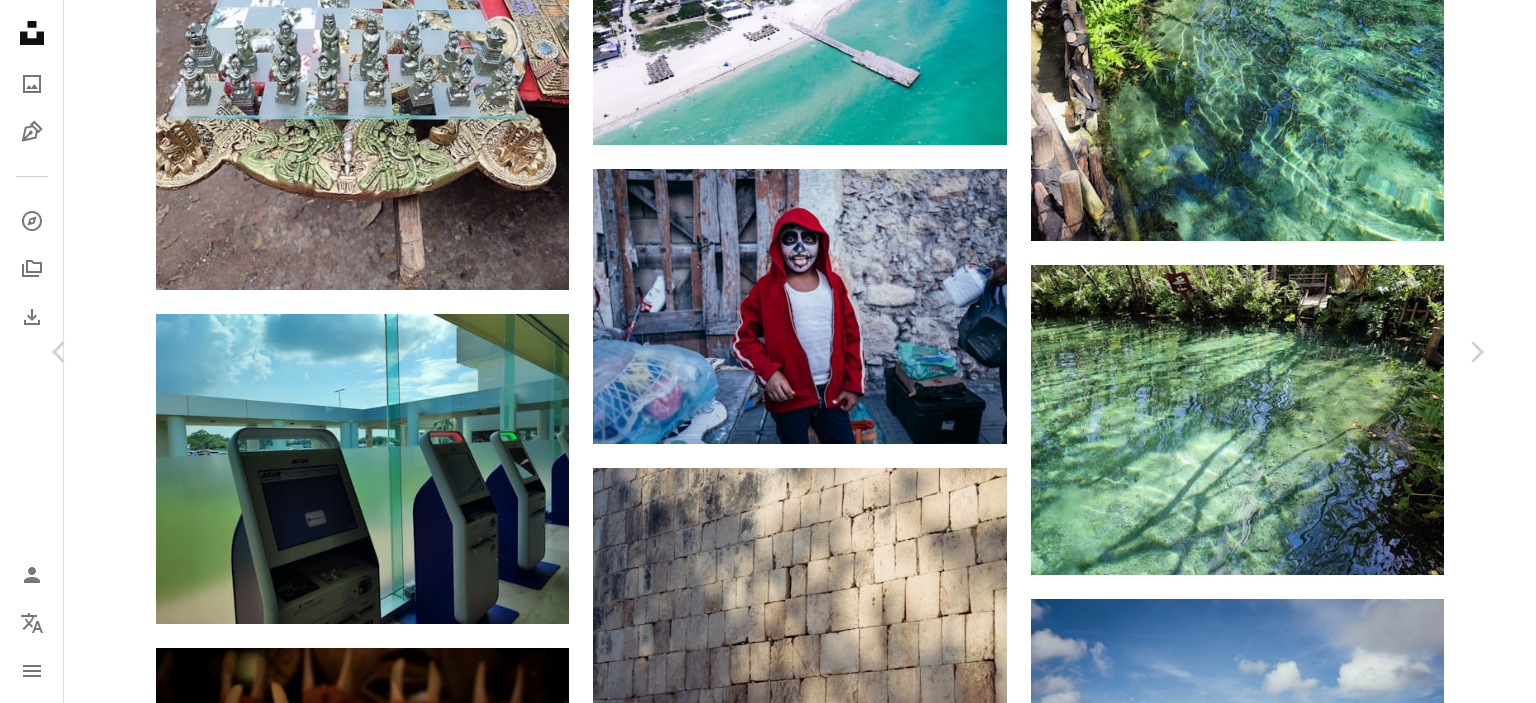 click on "Télécharger gratuitement" at bounding box center (1254, 5079) 